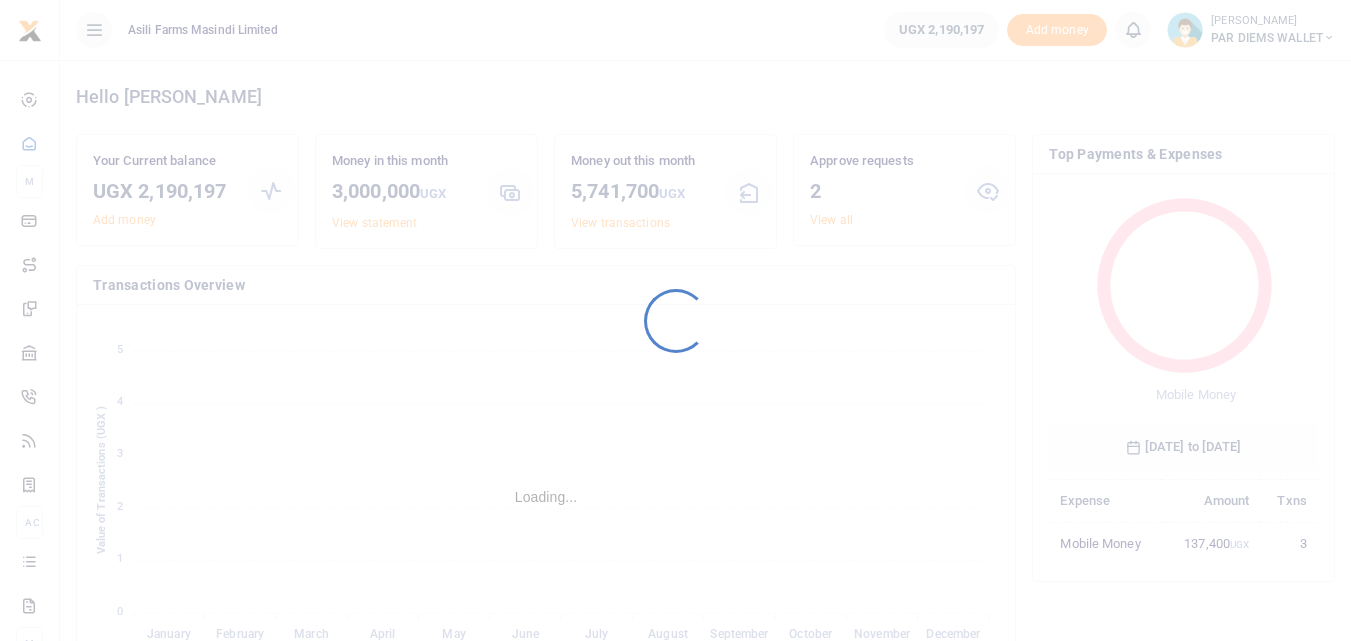 scroll, scrollTop: 0, scrollLeft: 0, axis: both 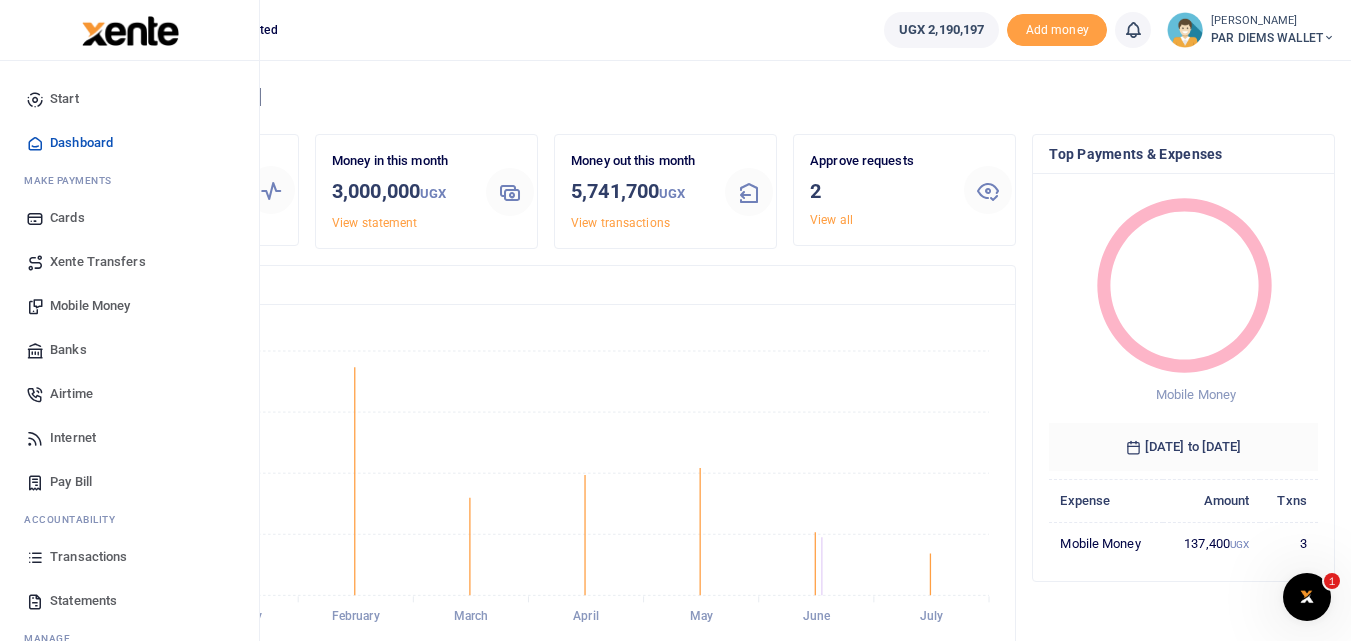click on "Mobile Money" at bounding box center (90, 306) 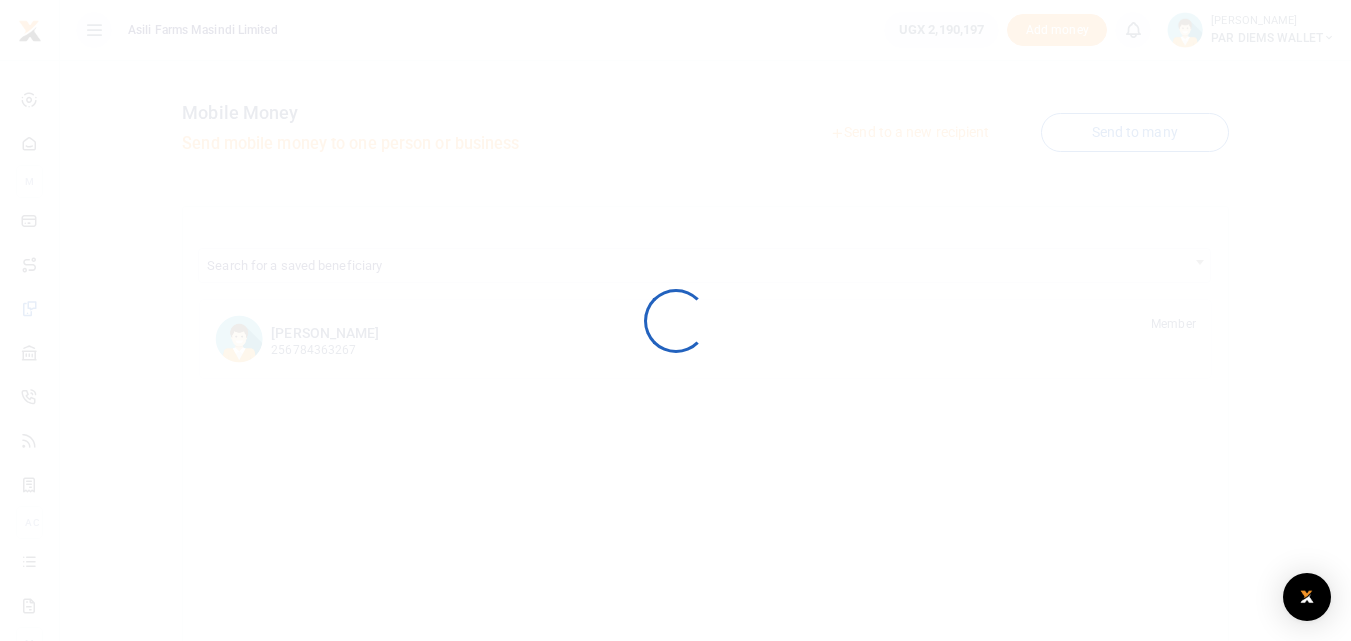 scroll, scrollTop: 0, scrollLeft: 0, axis: both 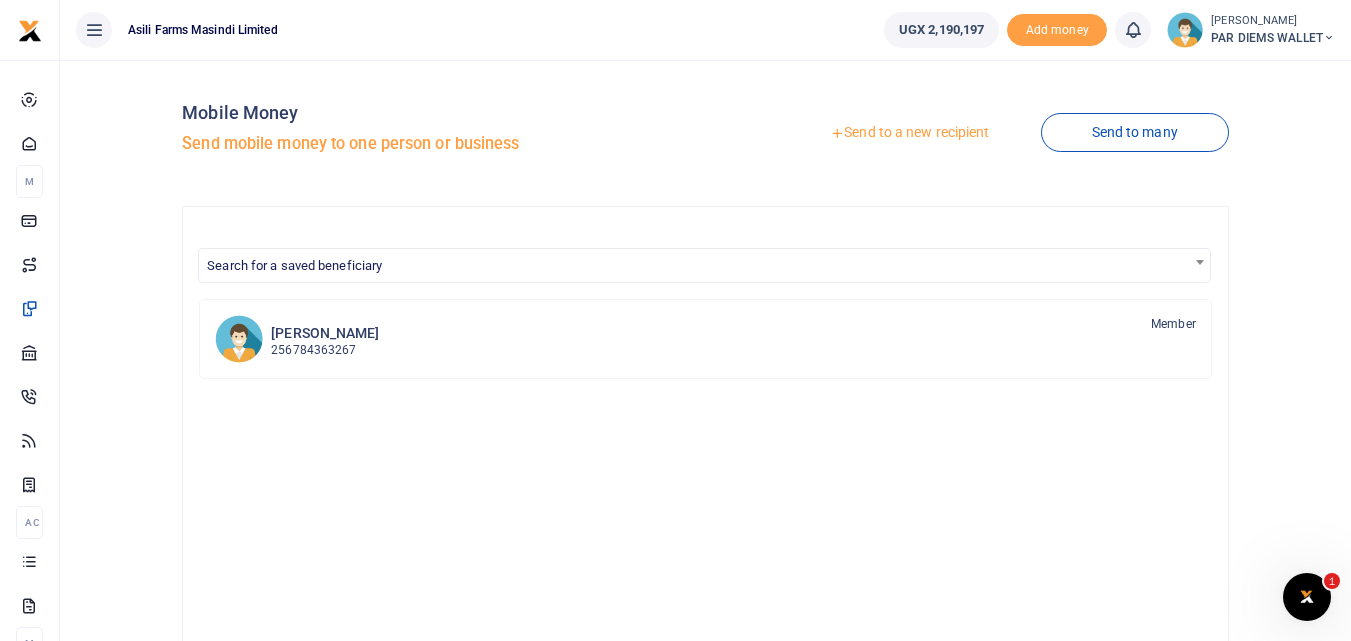 click on "Send to a new recipient" at bounding box center (909, 133) 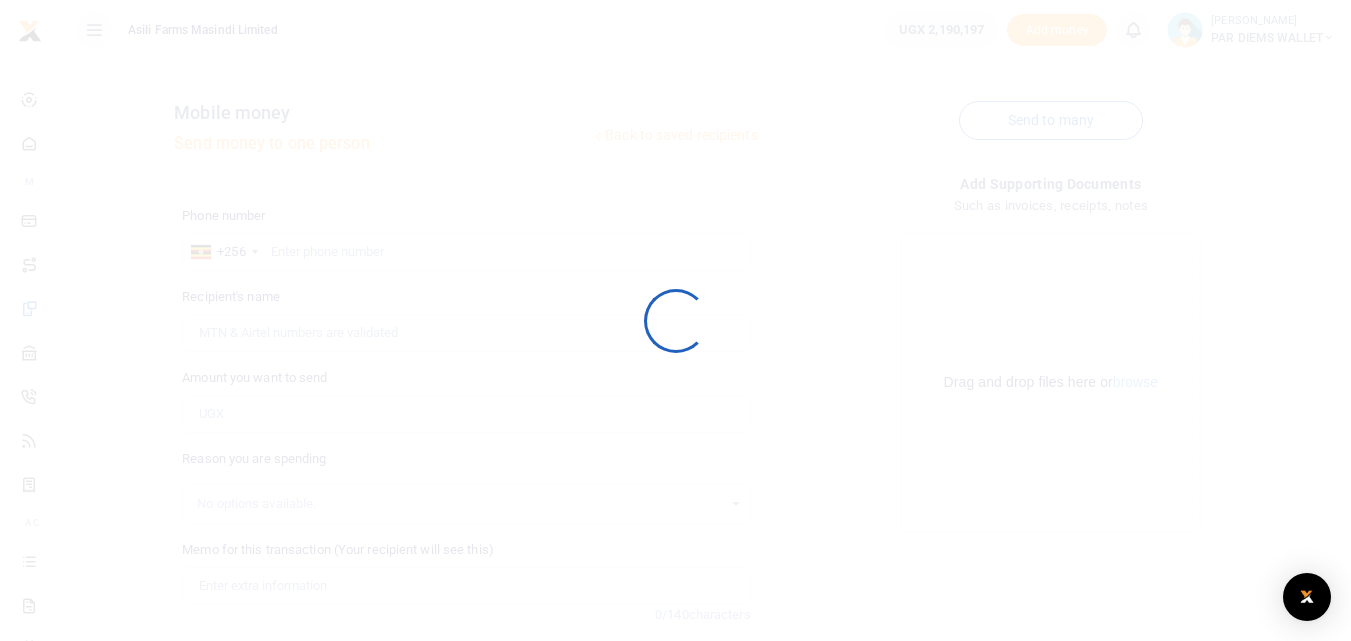 scroll, scrollTop: 0, scrollLeft: 0, axis: both 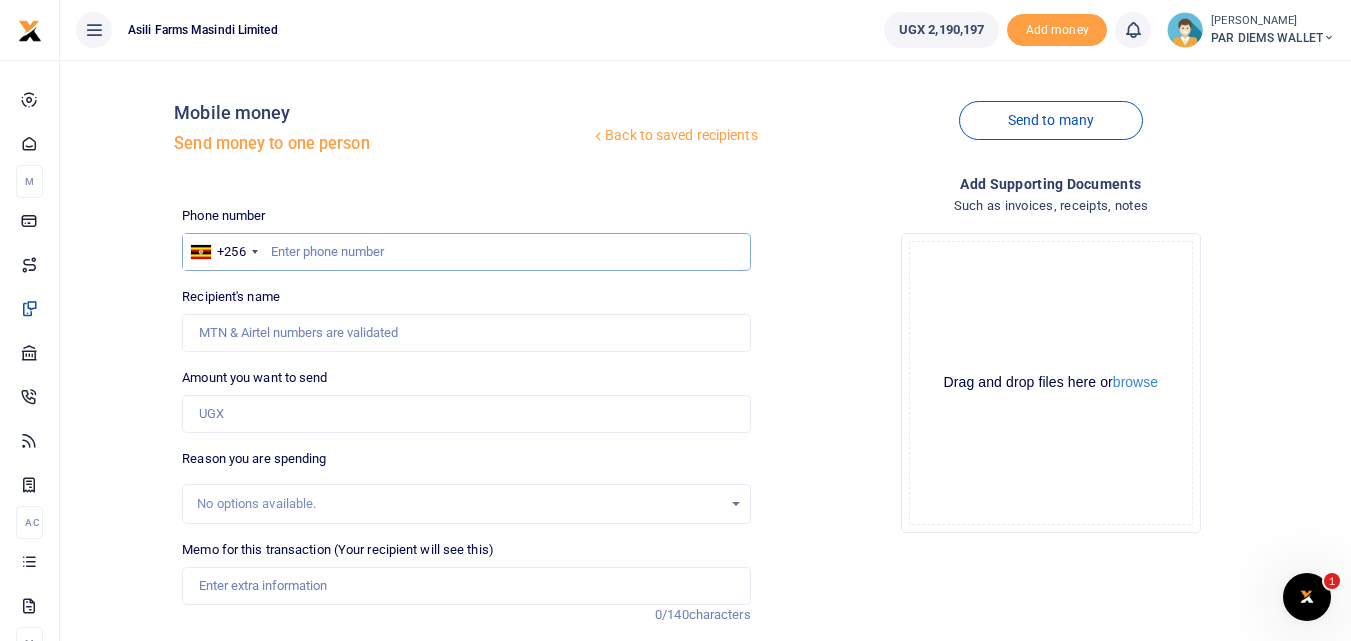 click at bounding box center (466, 252) 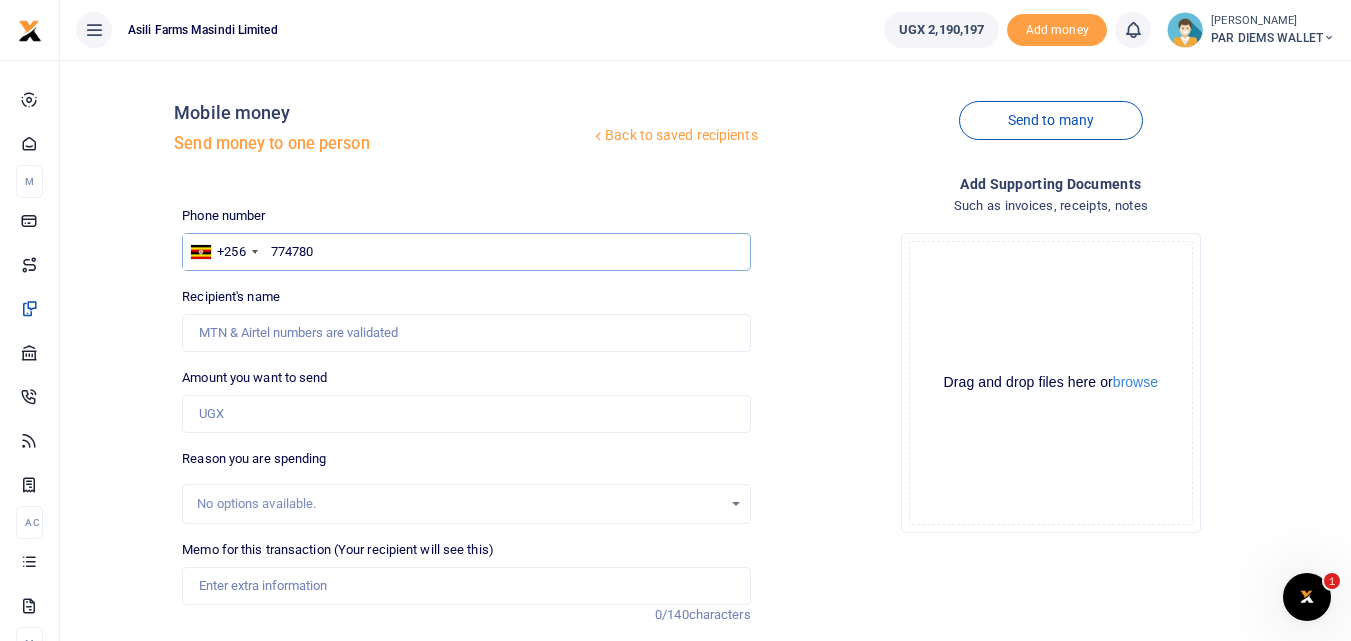 click on "774780" at bounding box center [466, 252] 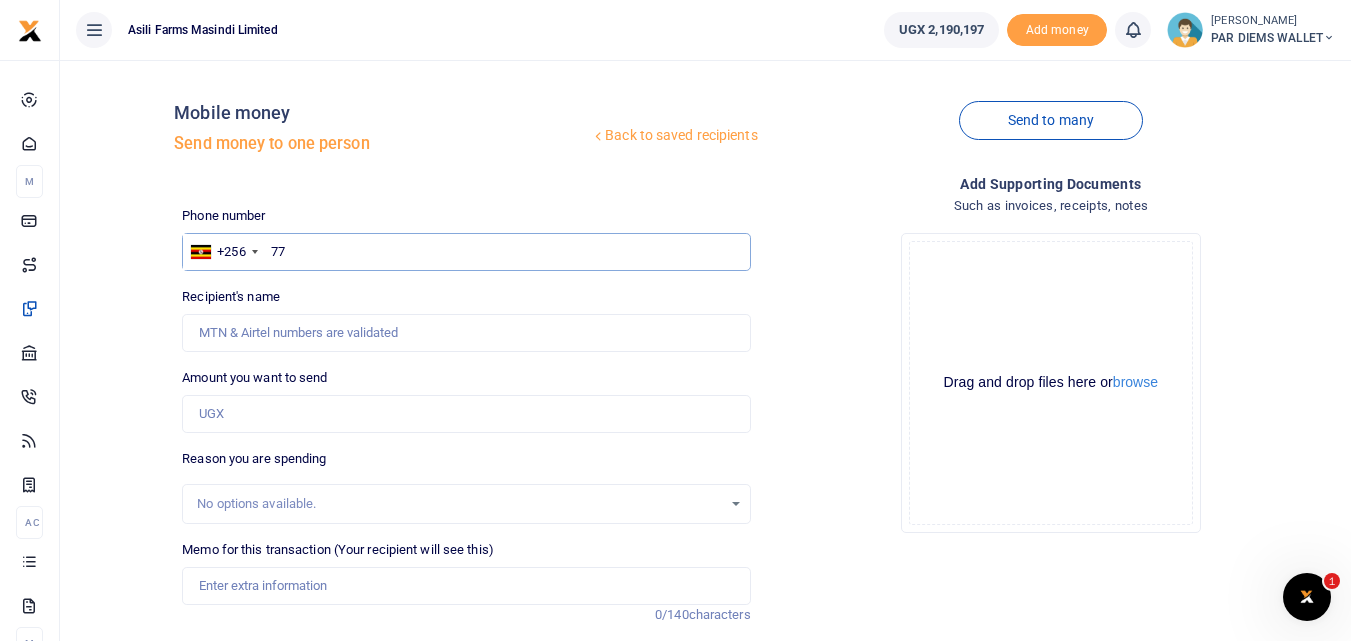 type on "7" 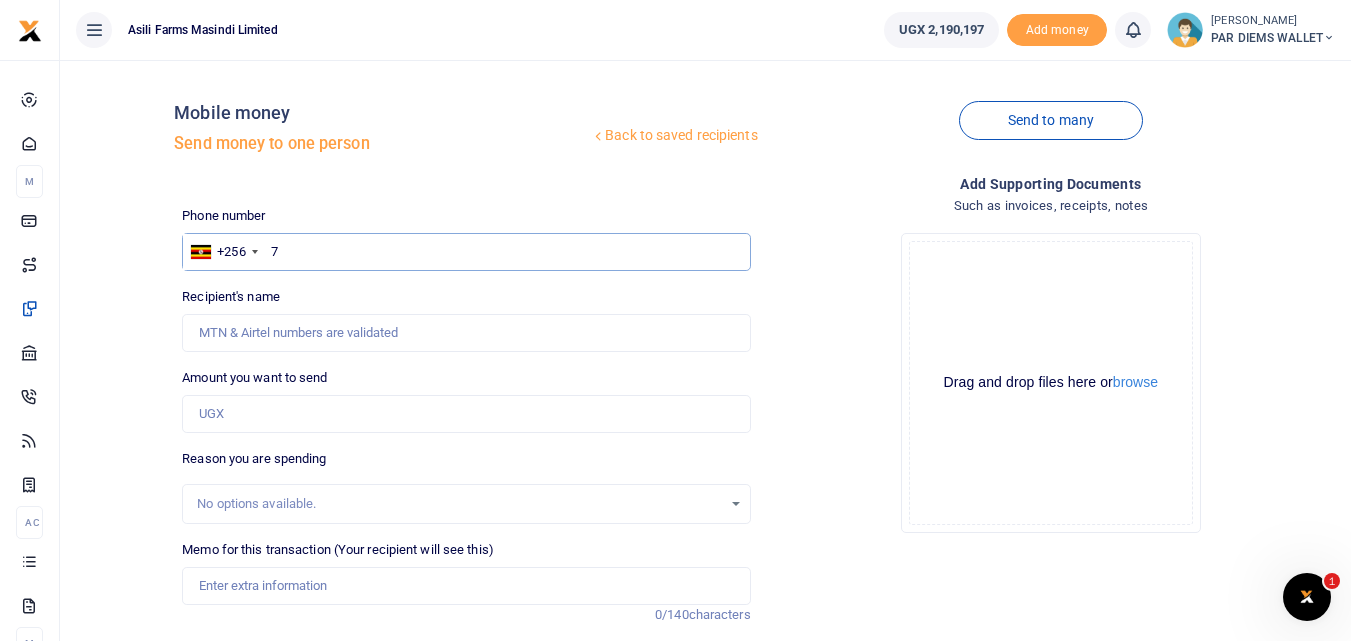type 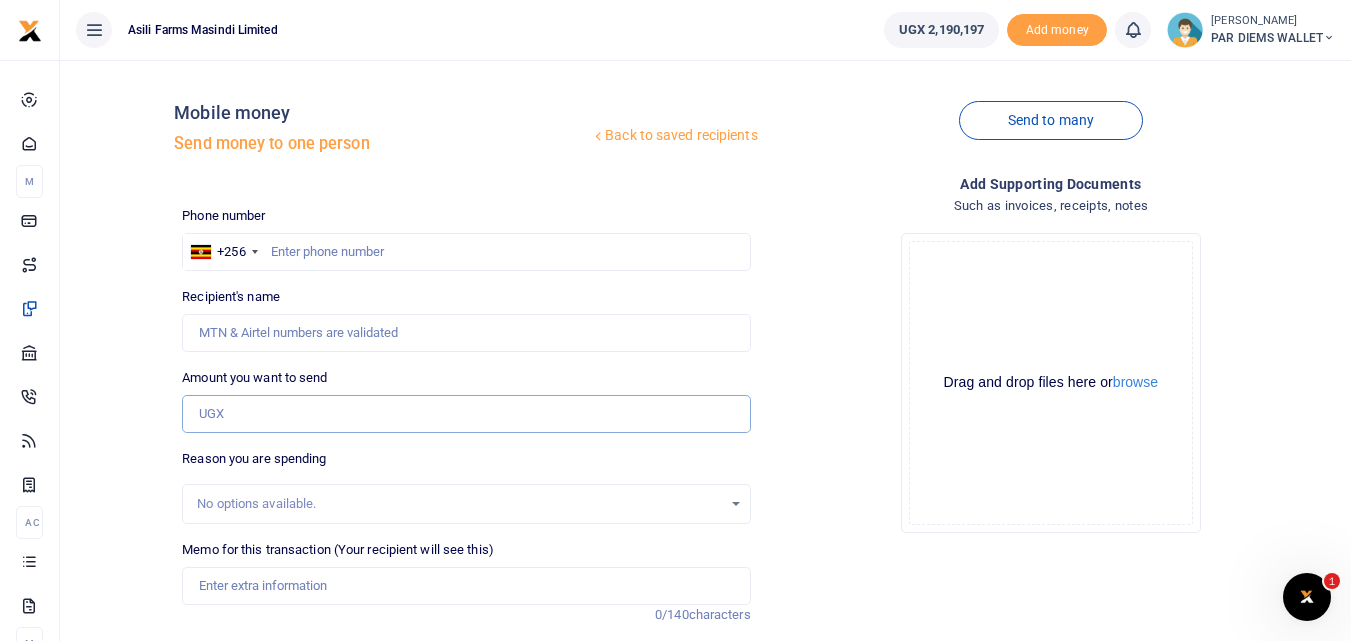 click on "Amount you want to send" at bounding box center [466, 414] 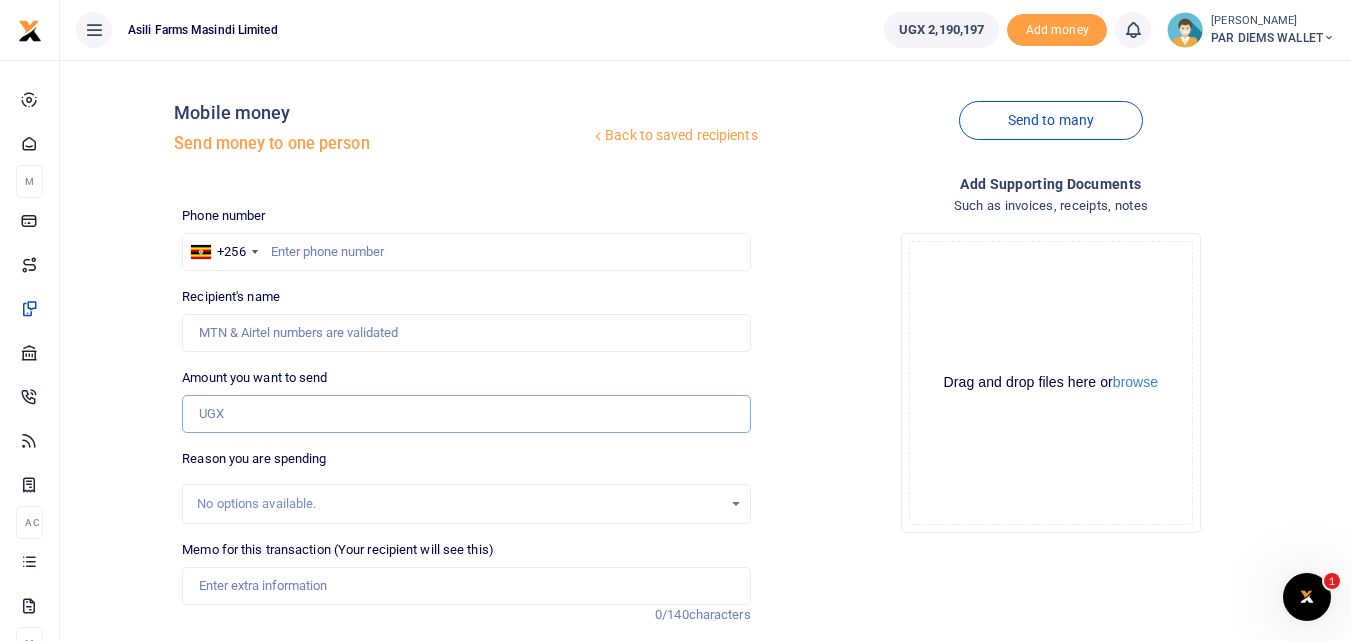paste on "+256784969210" 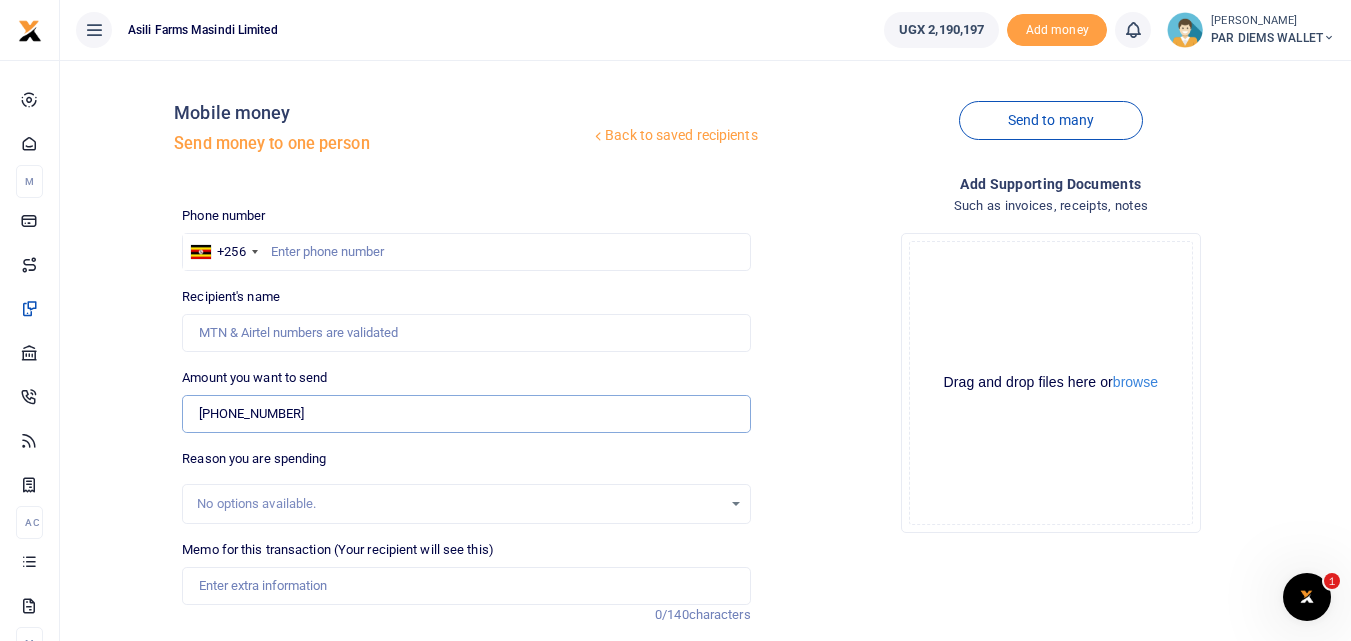 type on "+256784969210" 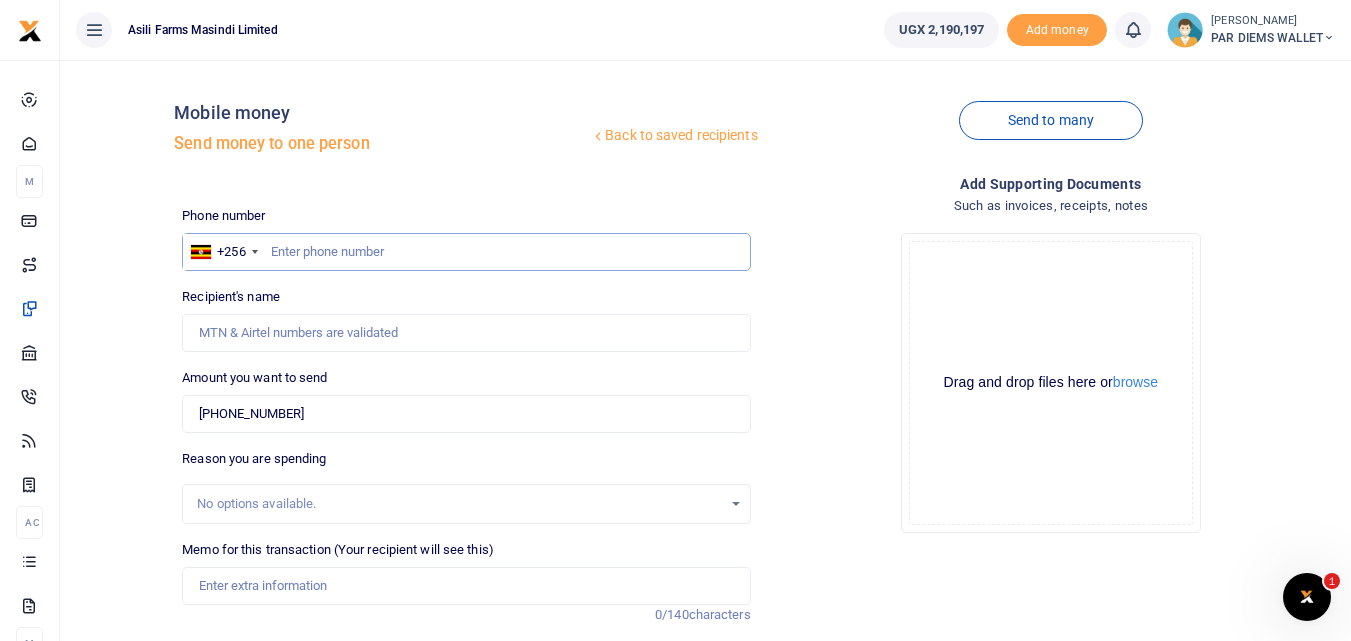 click at bounding box center (466, 252) 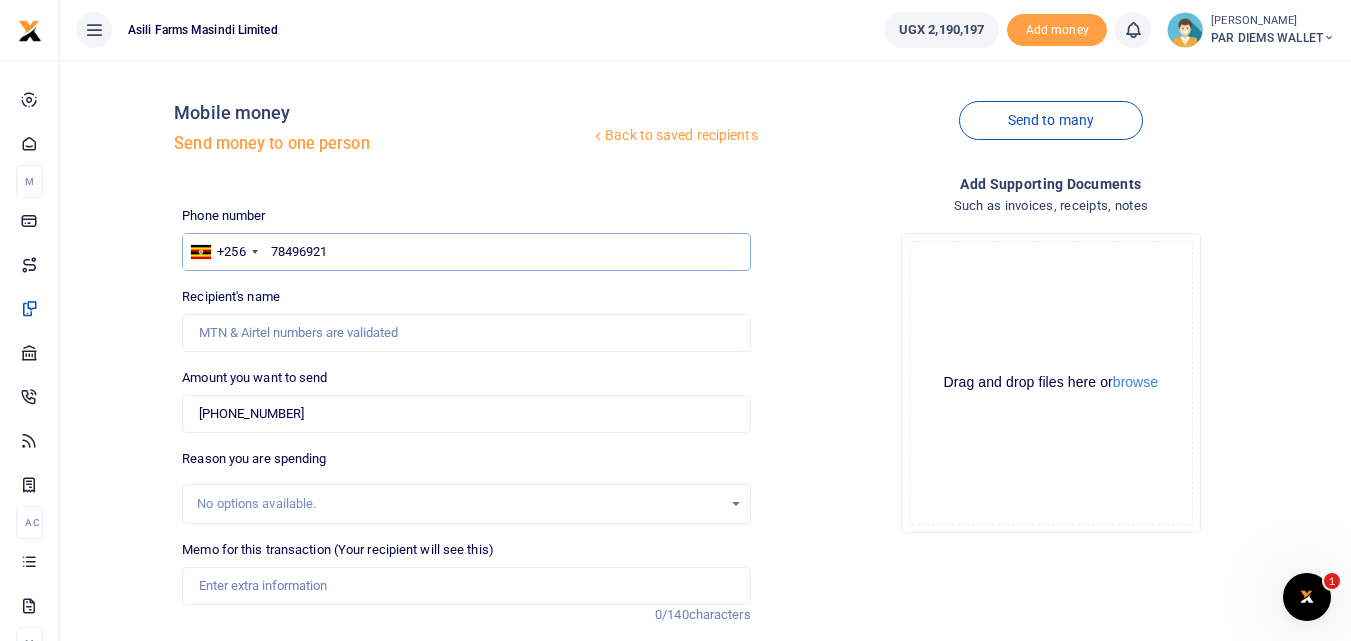type on "784969210" 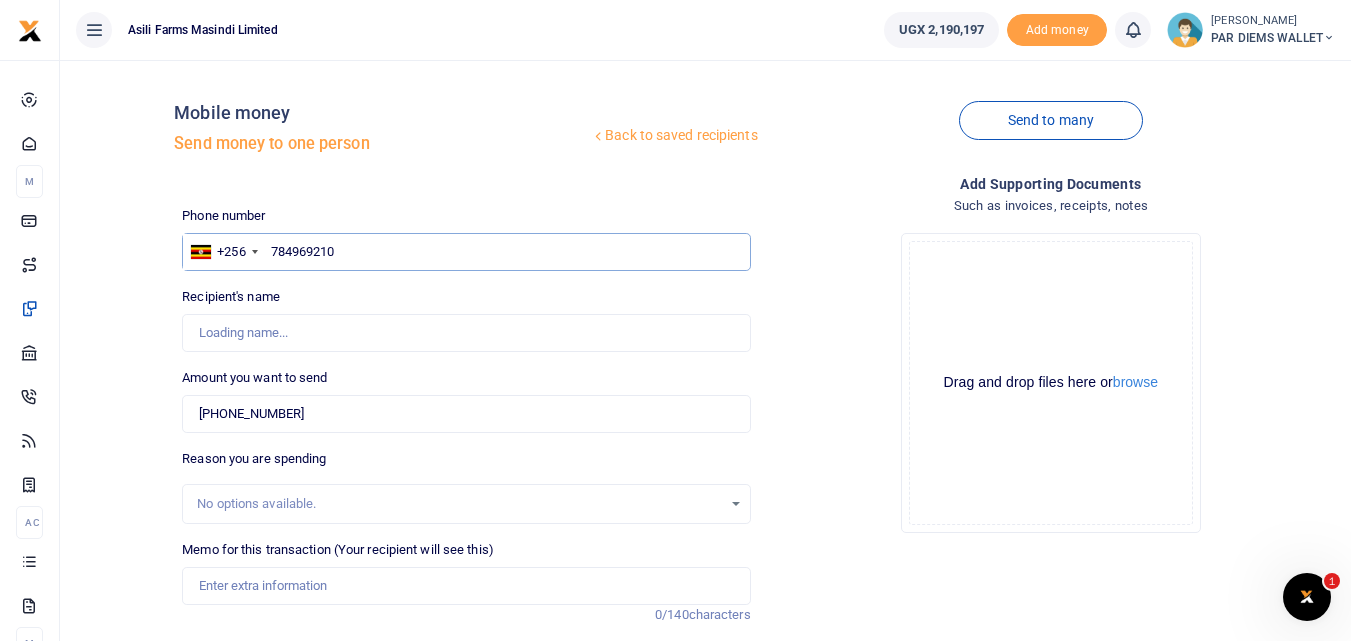 type on "Amon Ojur" 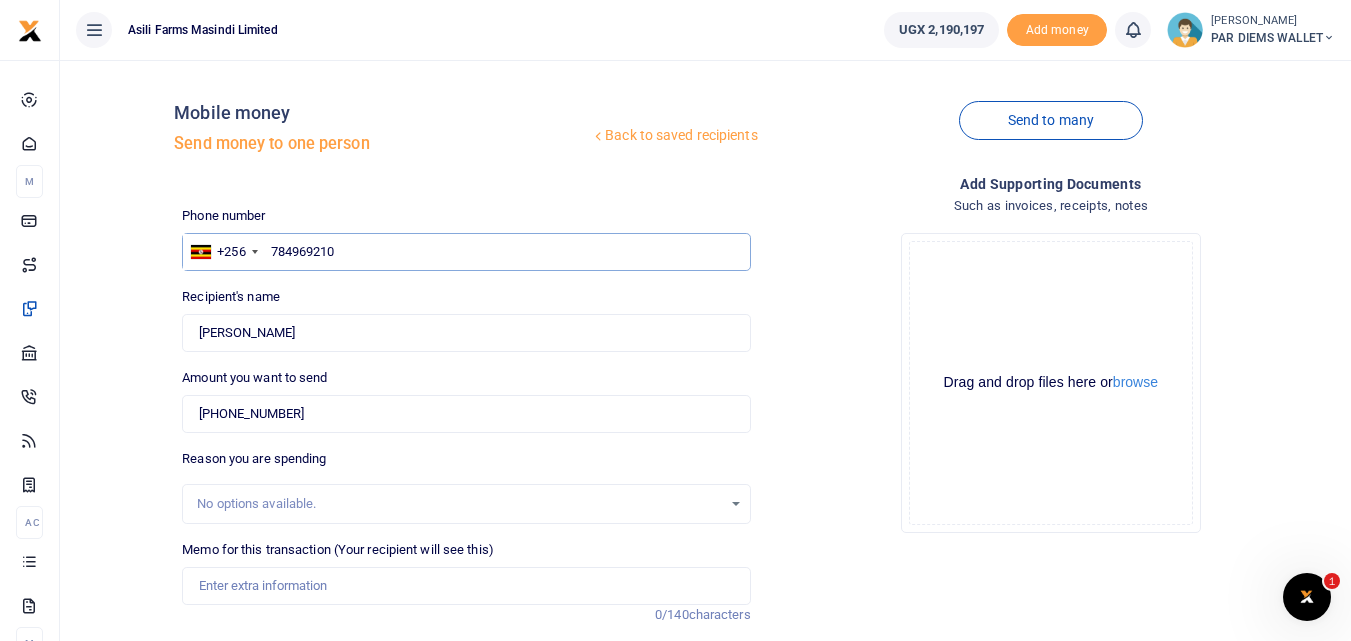 type on "784969210" 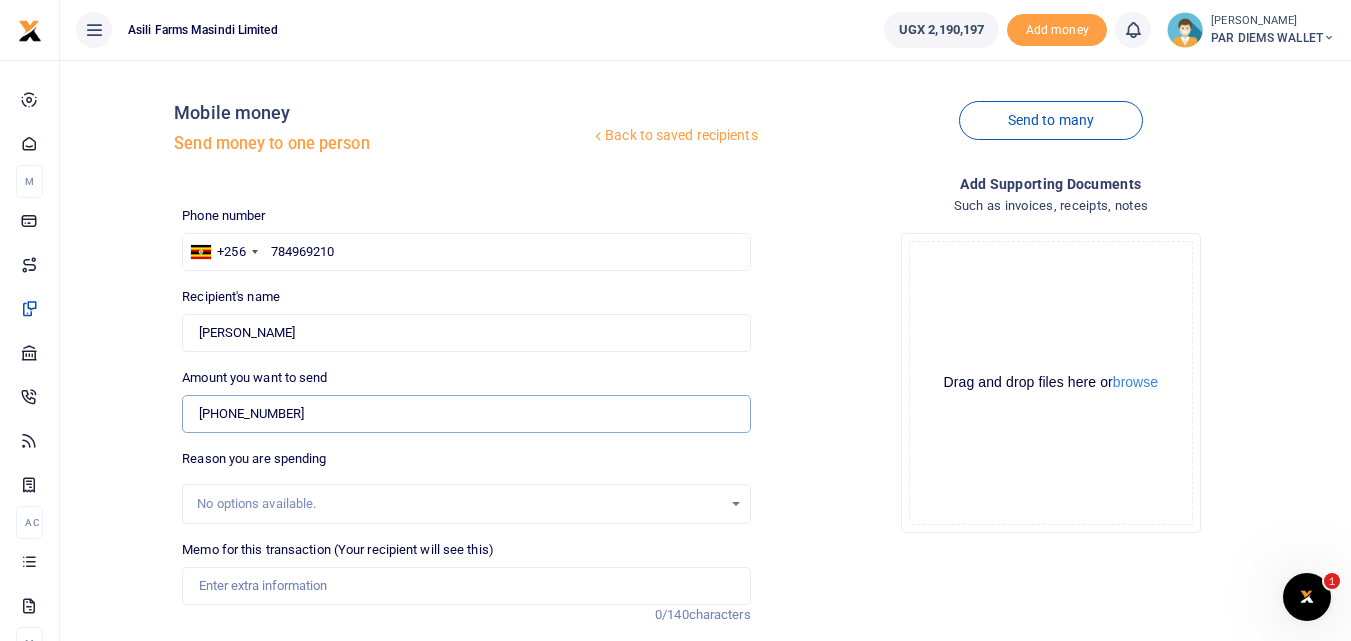 click on "+256784969210" at bounding box center (466, 414) 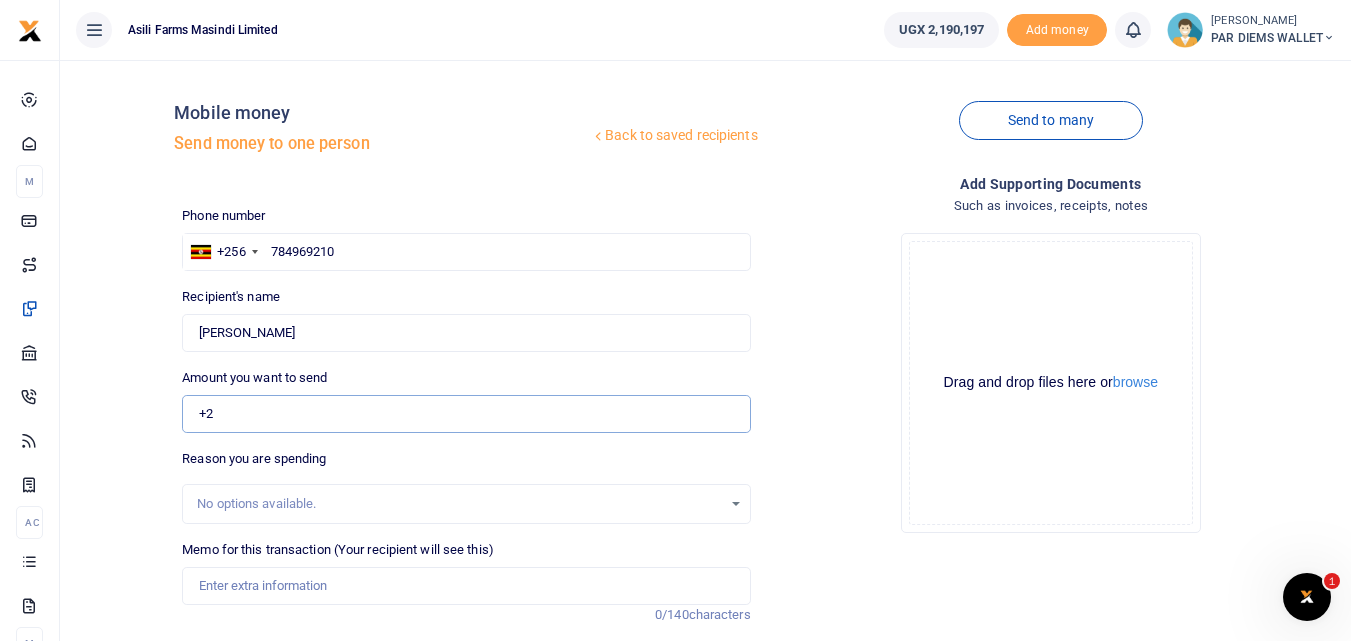 type on "+" 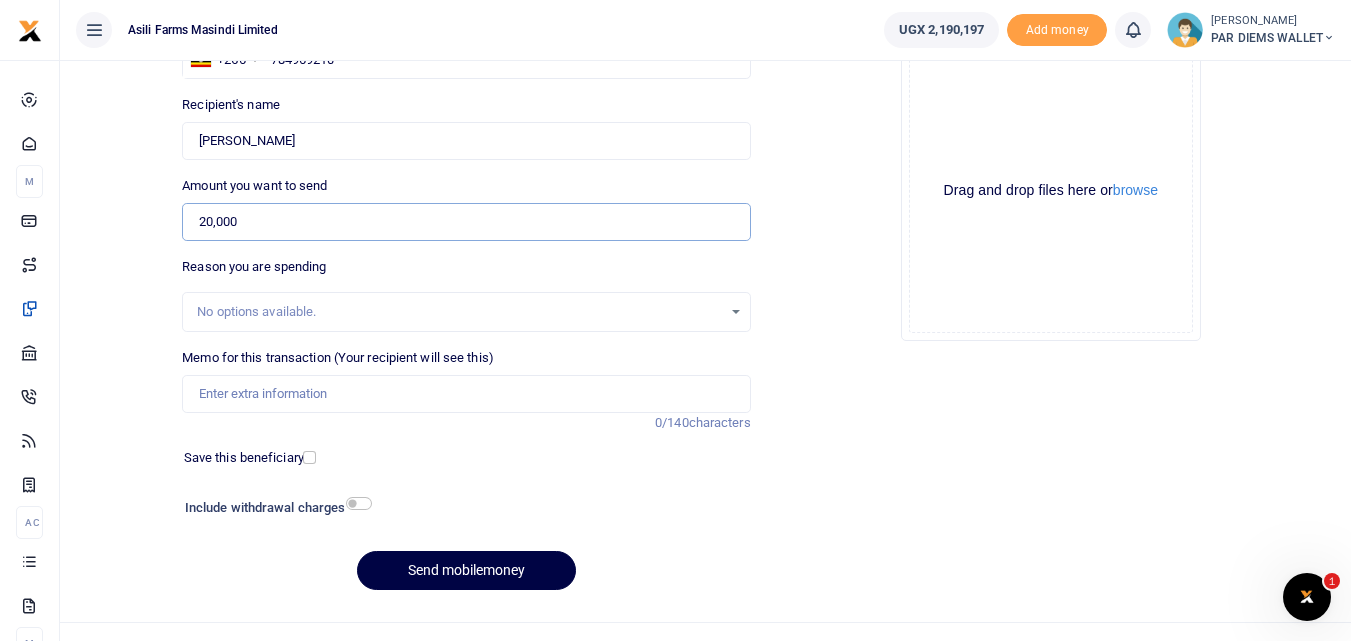 scroll, scrollTop: 196, scrollLeft: 0, axis: vertical 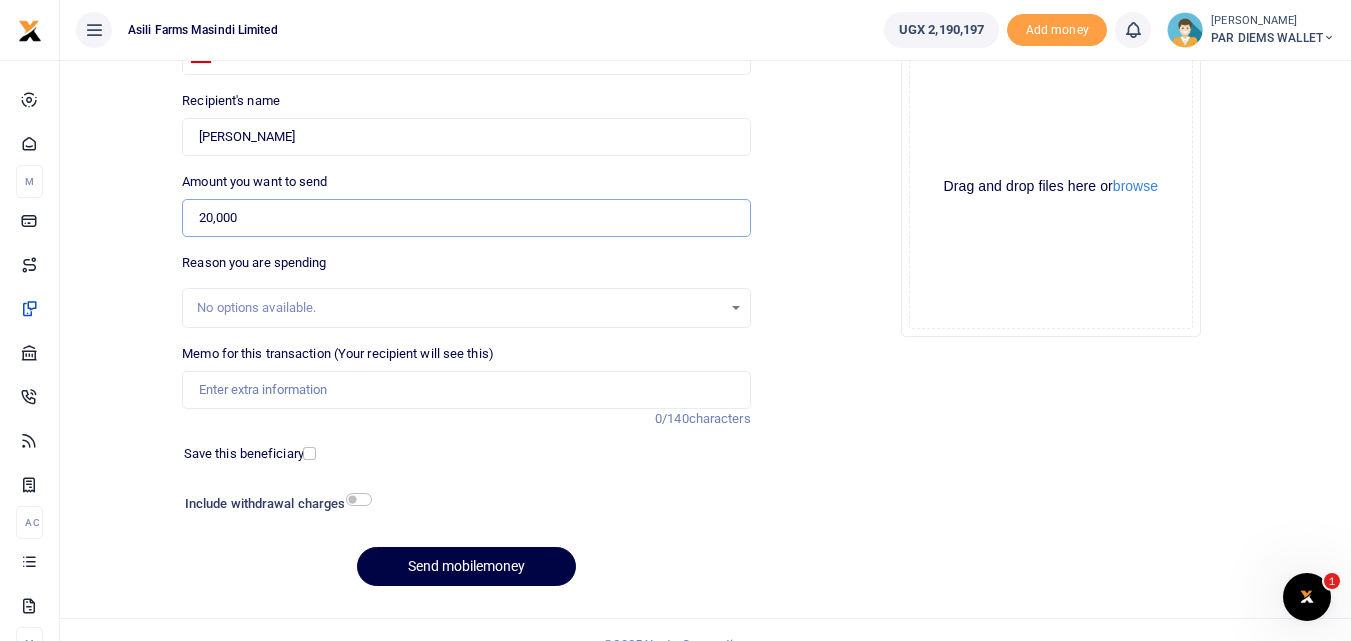 type on "20,000" 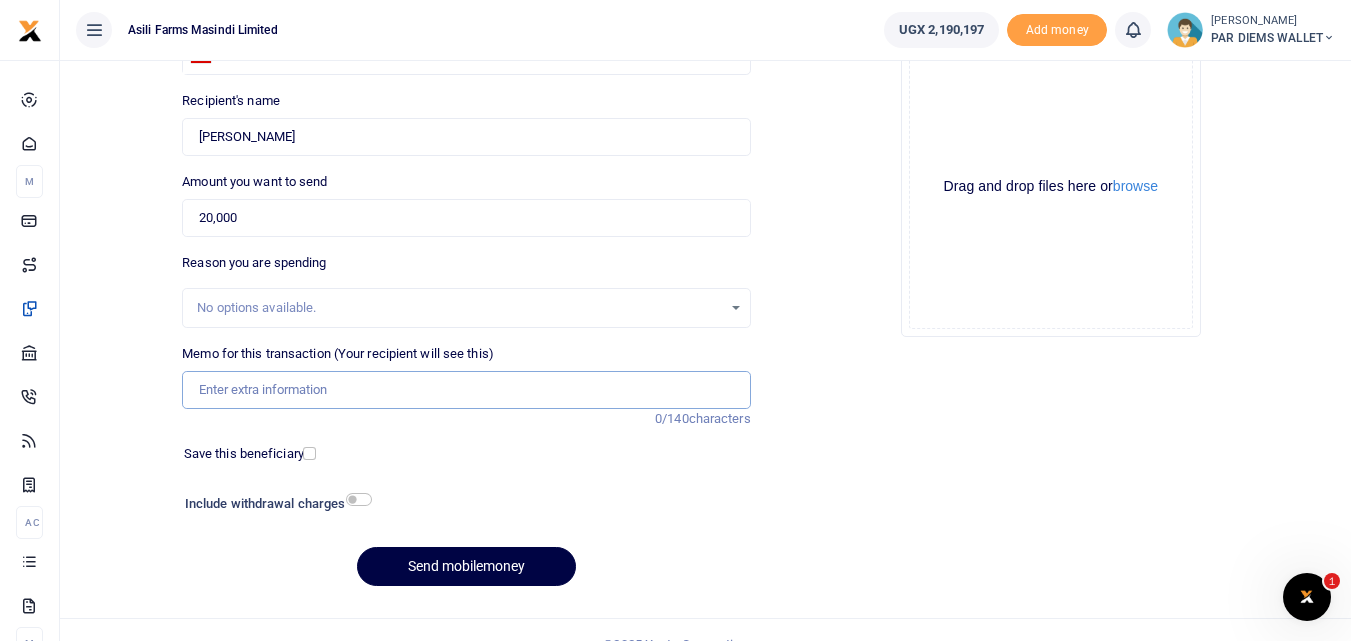 click on "Memo for this transaction (Your recipient will see this)" at bounding box center [466, 390] 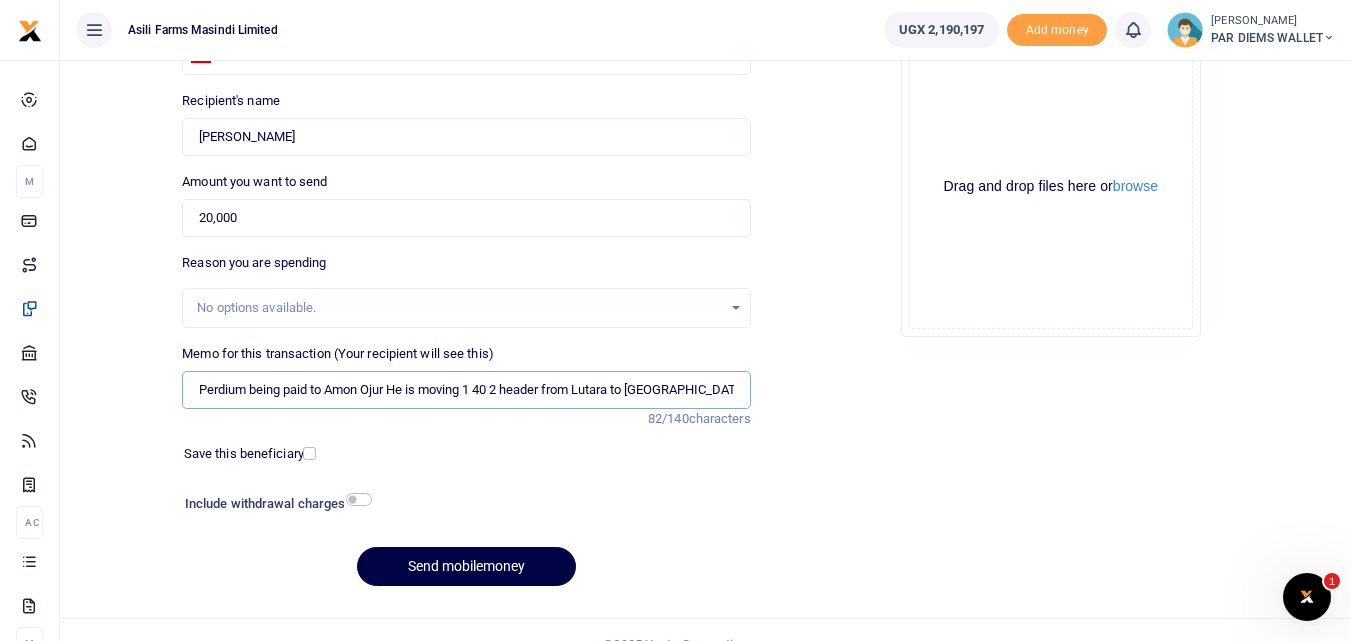 type on "Perdium being paid to Amon Ojur He is moving 1 40 2 header from Lutara to Kigumba" 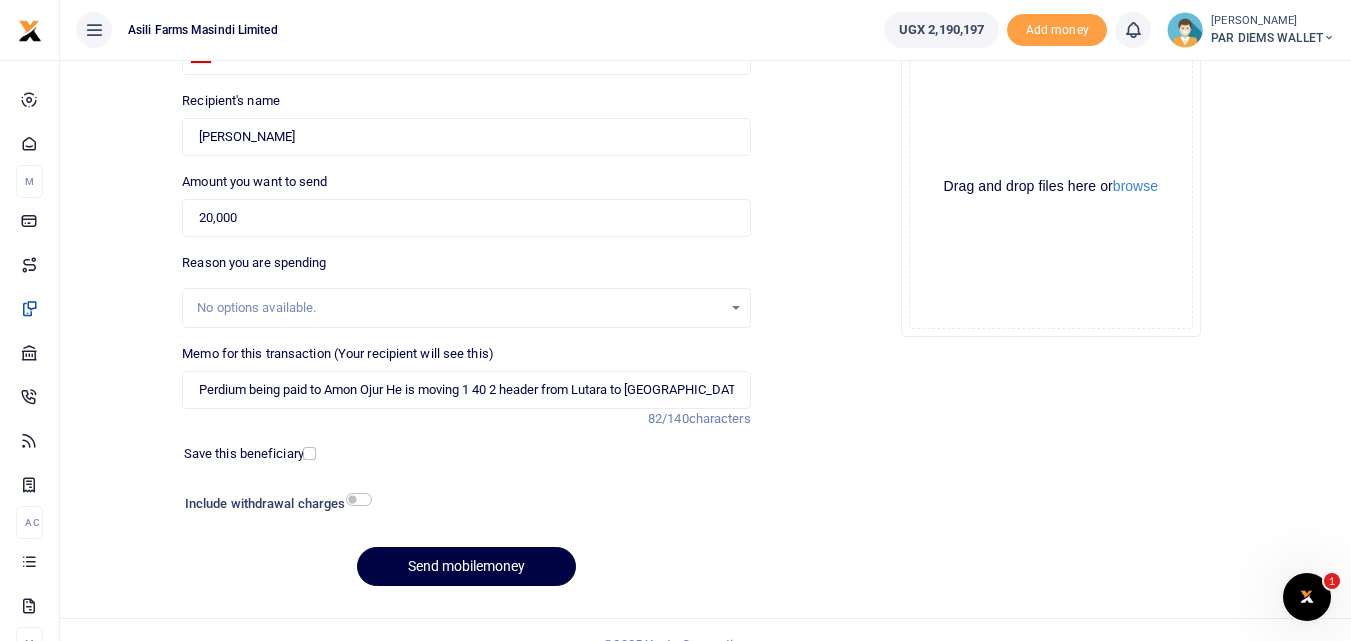 click on "Drag and drop files here or  browse Powered by  Uppy" 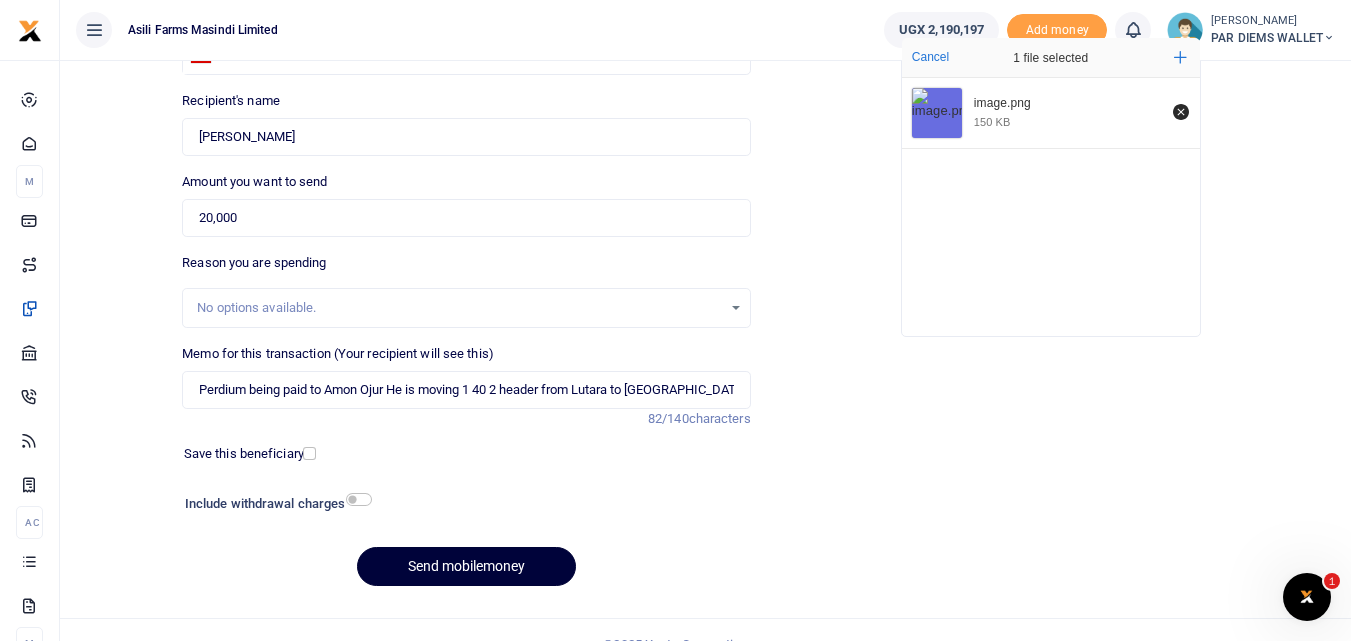 click on "Send mobilemoney" at bounding box center [466, 566] 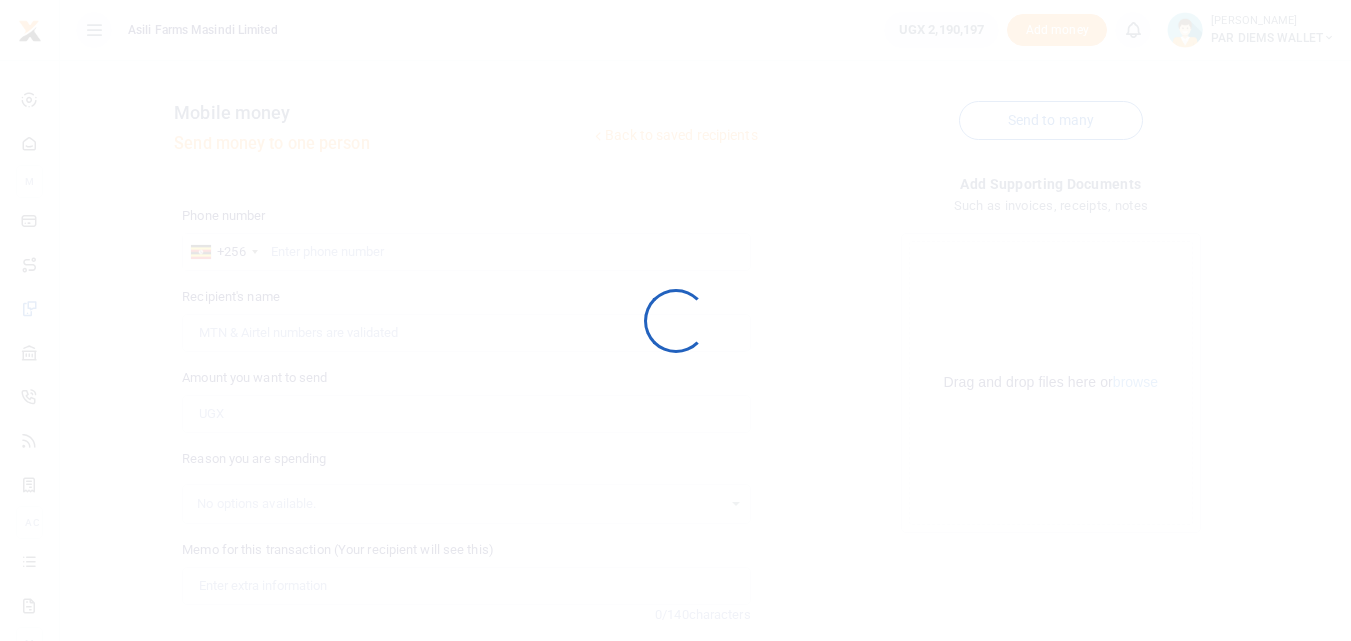 scroll, scrollTop: 196, scrollLeft: 0, axis: vertical 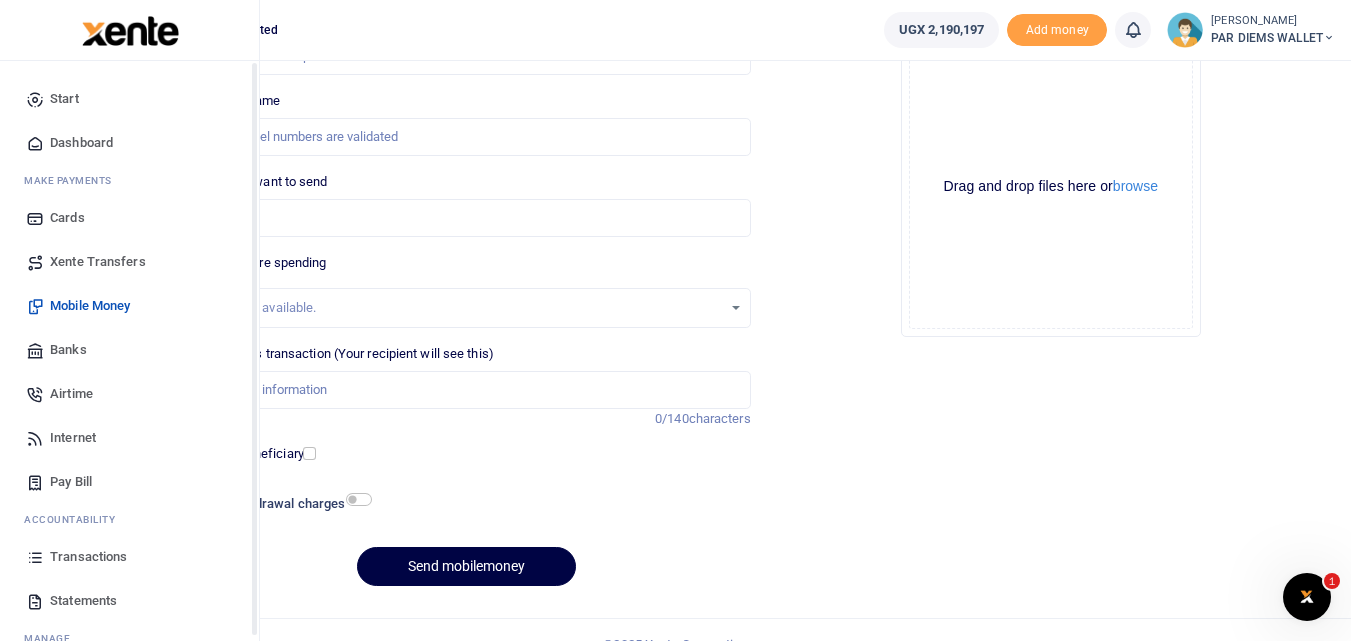 click at bounding box center [35, 557] 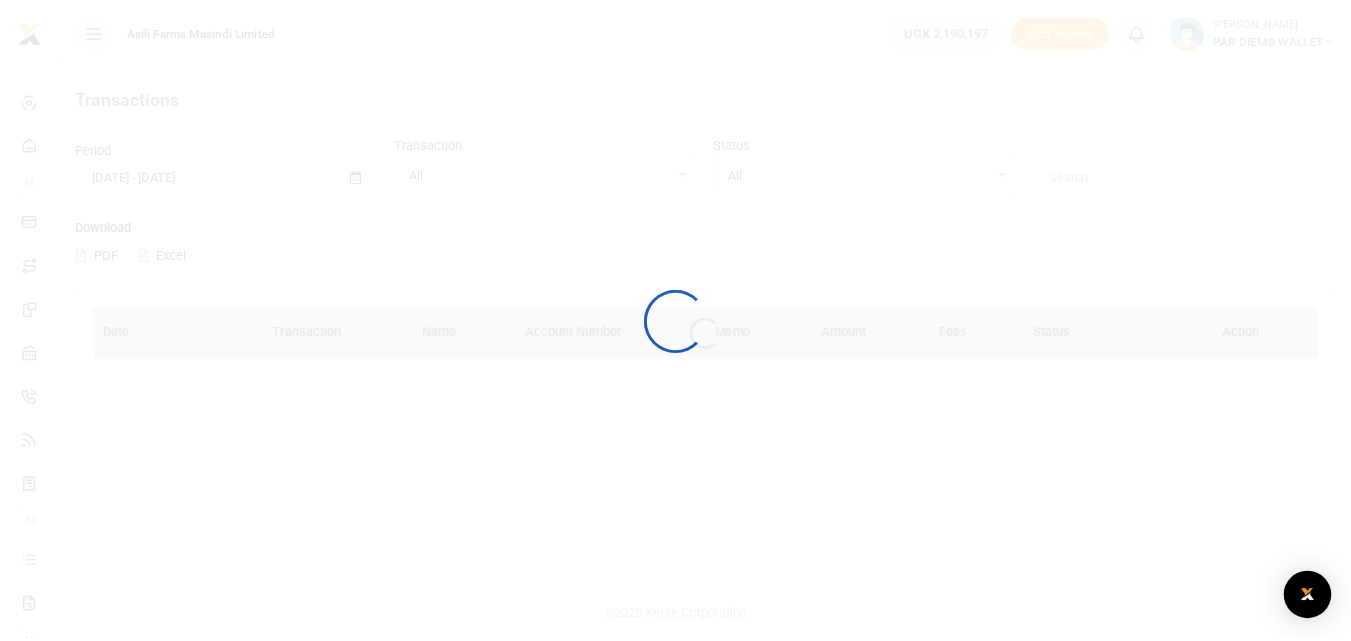 scroll, scrollTop: 0, scrollLeft: 0, axis: both 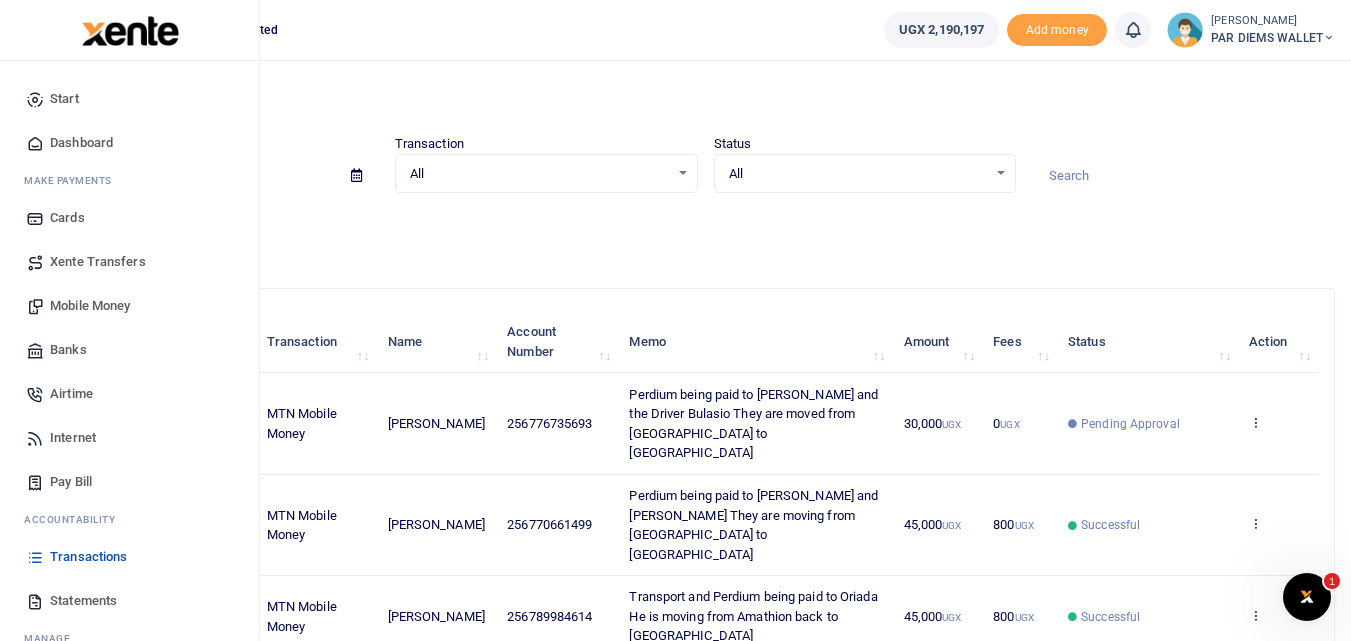 click on "Mobile Money" at bounding box center [90, 306] 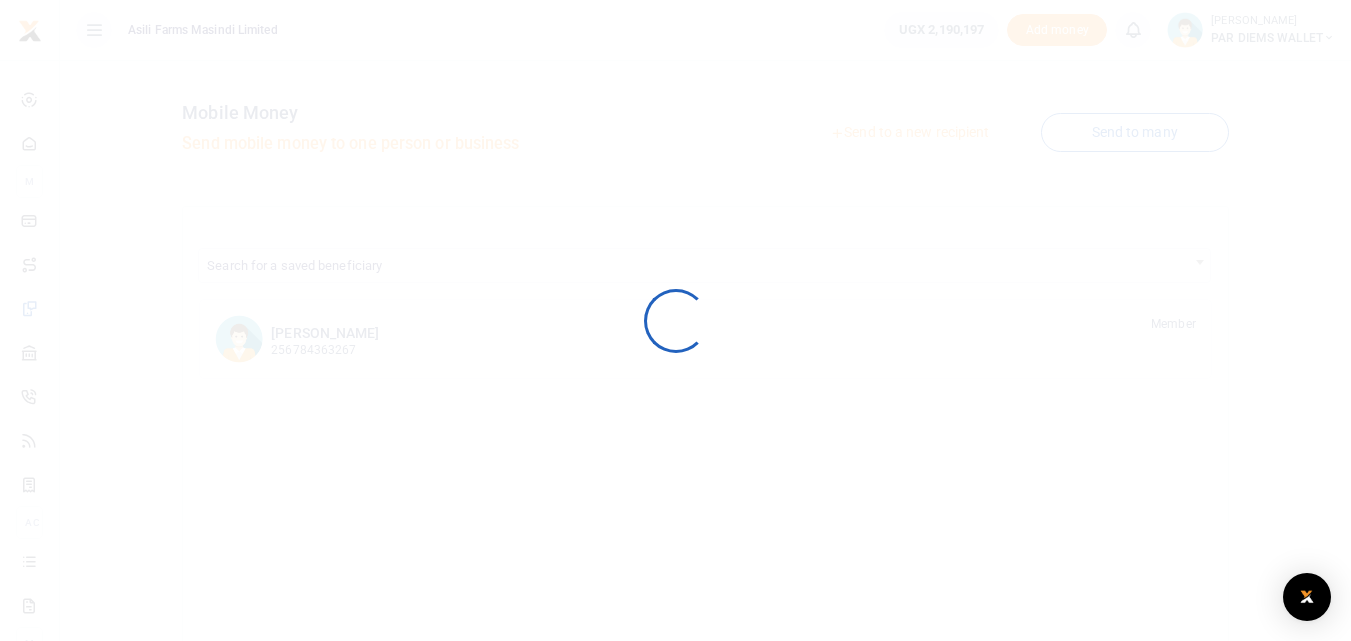 scroll, scrollTop: 0, scrollLeft: 0, axis: both 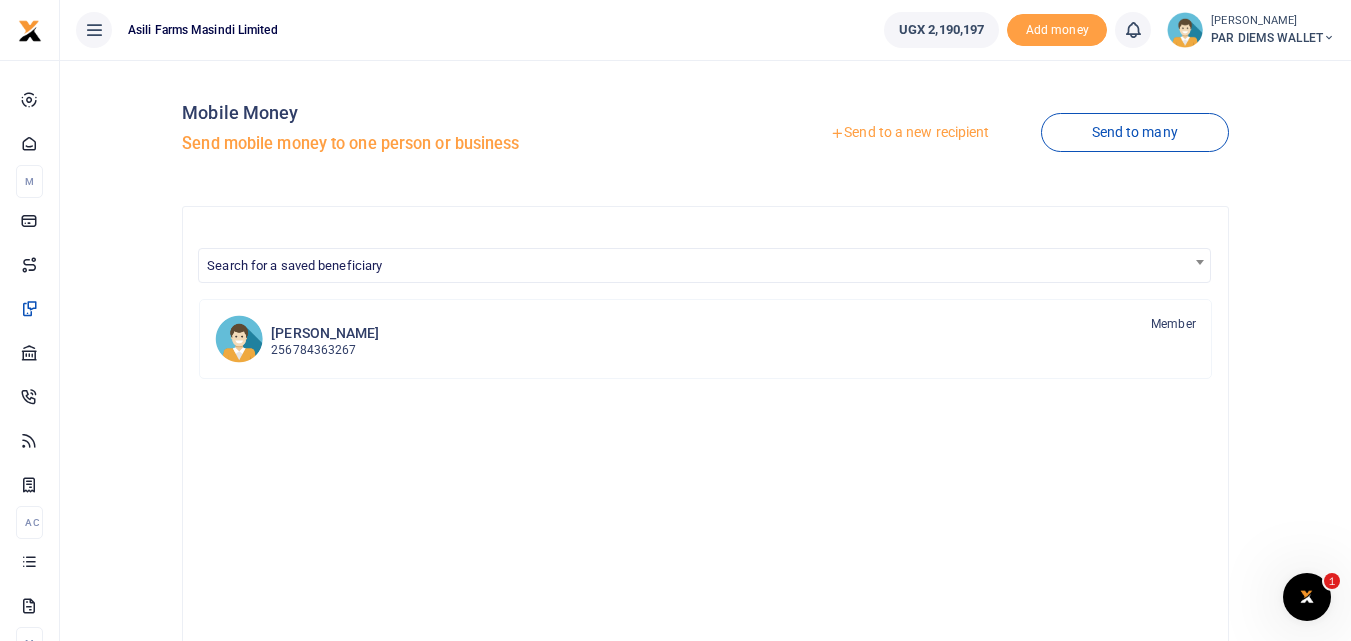 click on "Send to a new recipient" at bounding box center (909, 133) 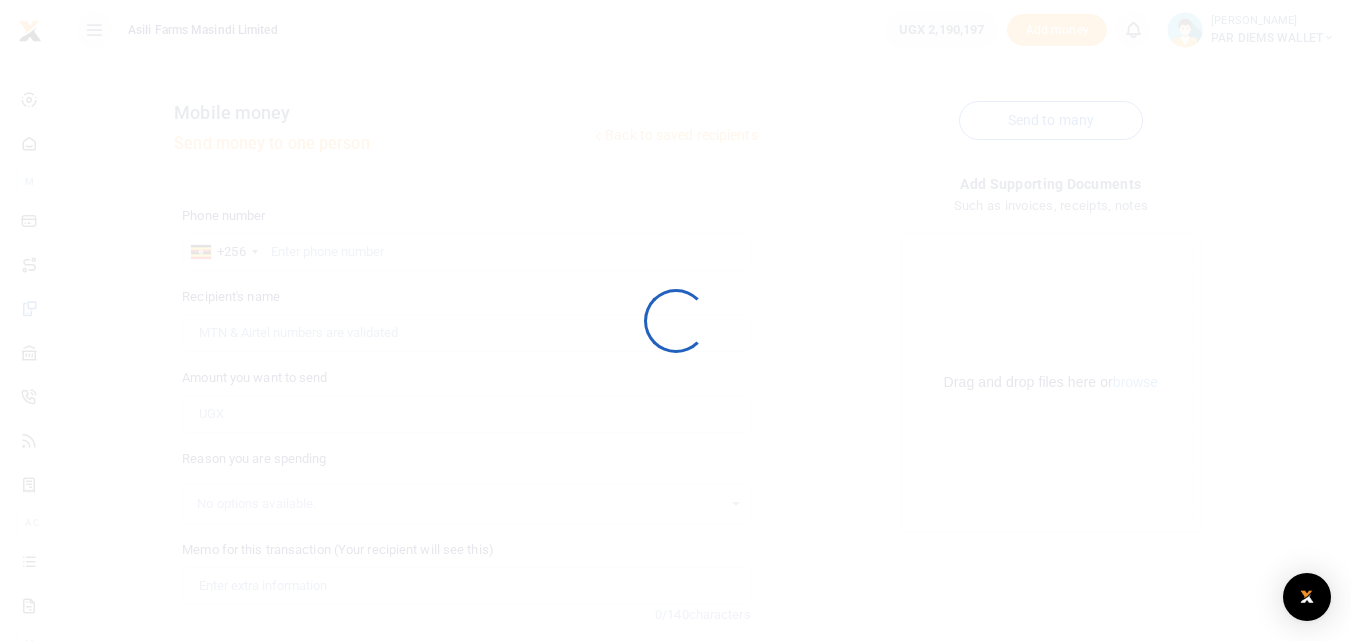 scroll, scrollTop: 0, scrollLeft: 0, axis: both 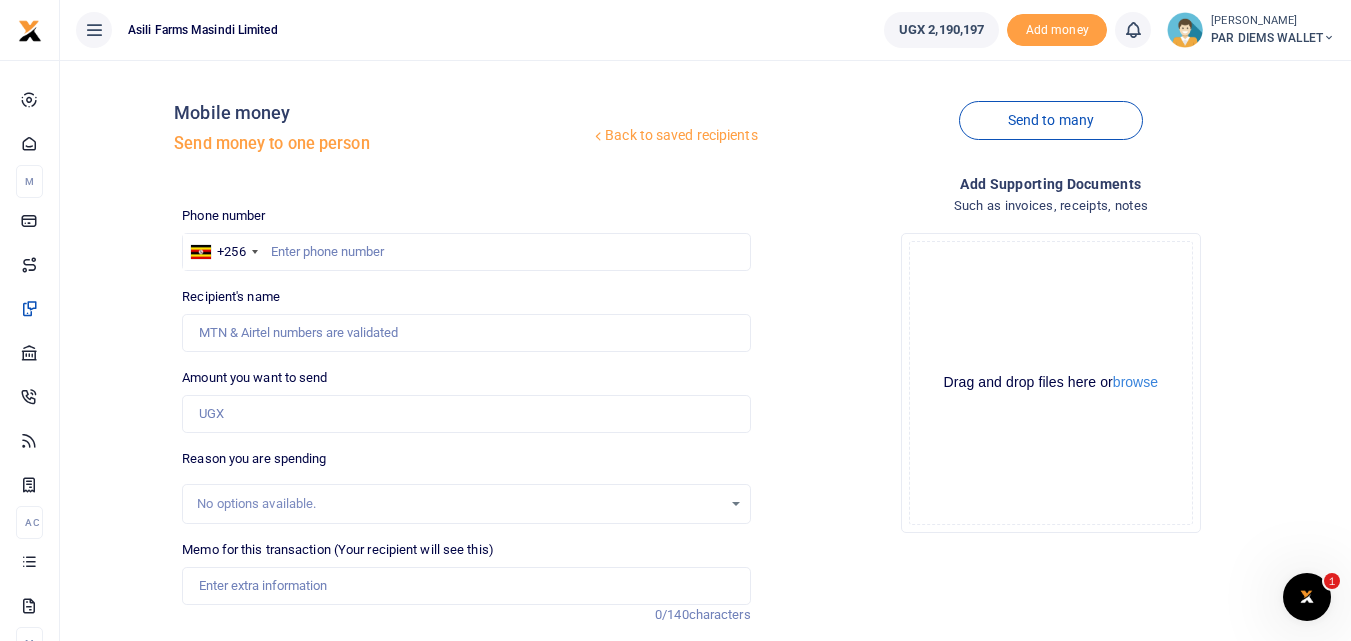 click at bounding box center [675, 320] 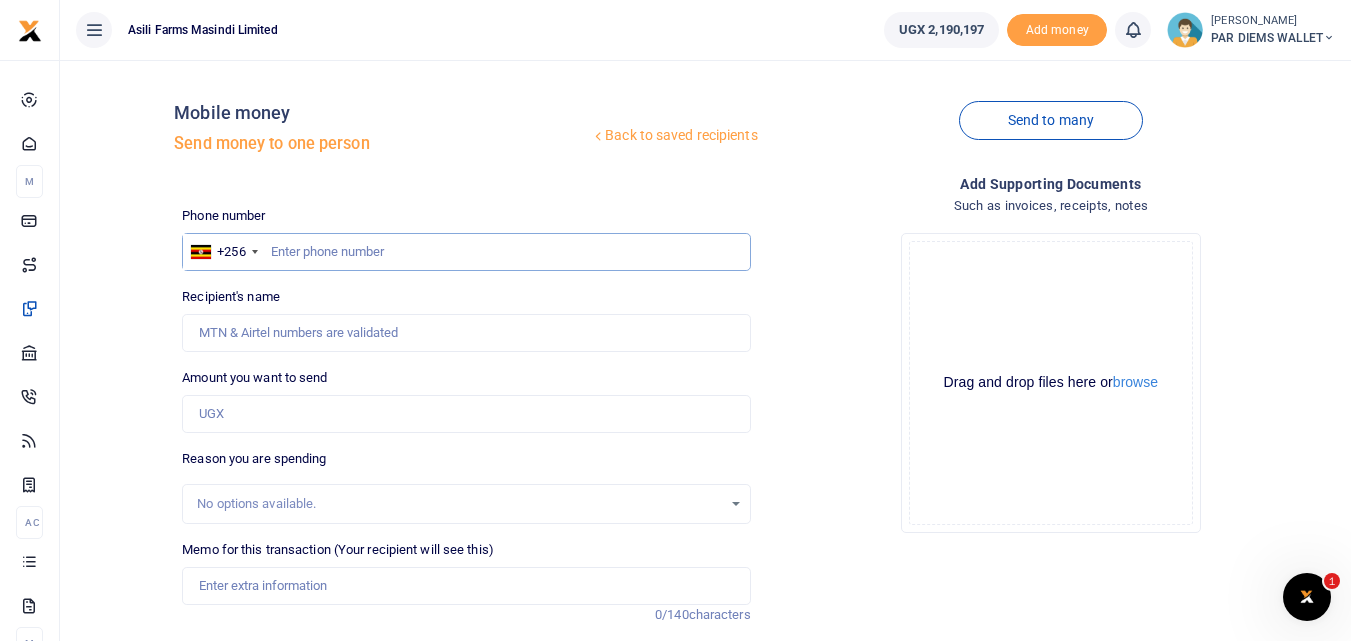 click at bounding box center (466, 252) 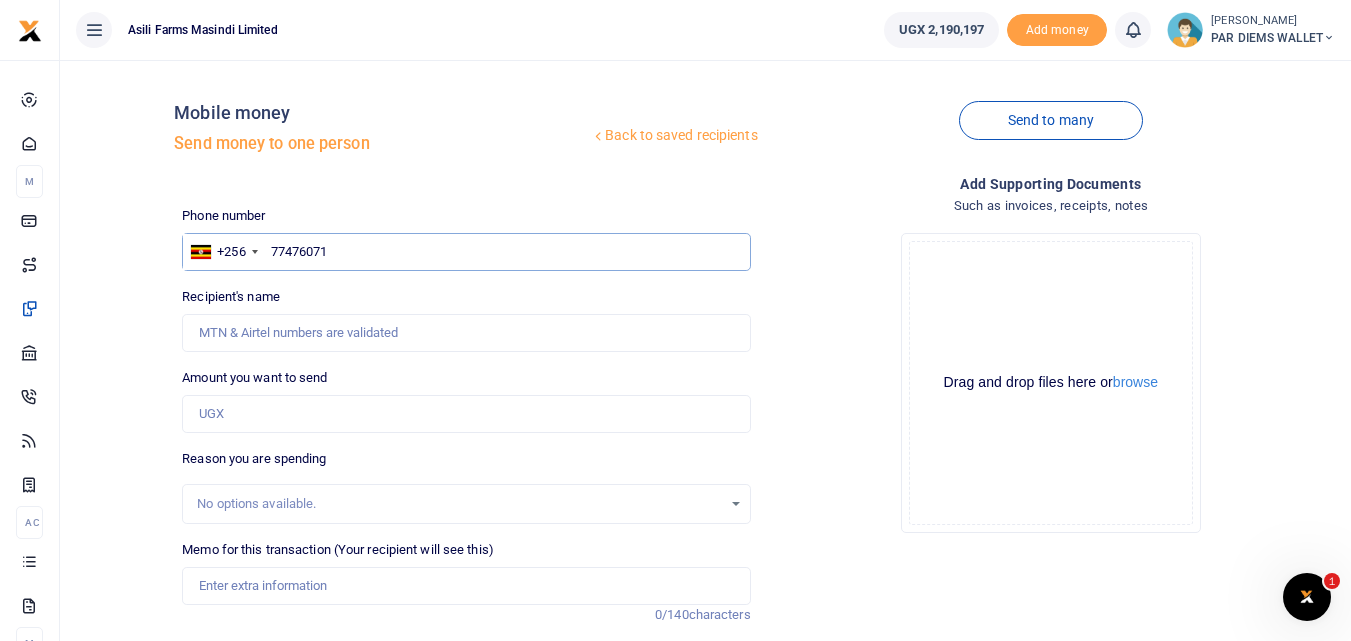 type on "774760715" 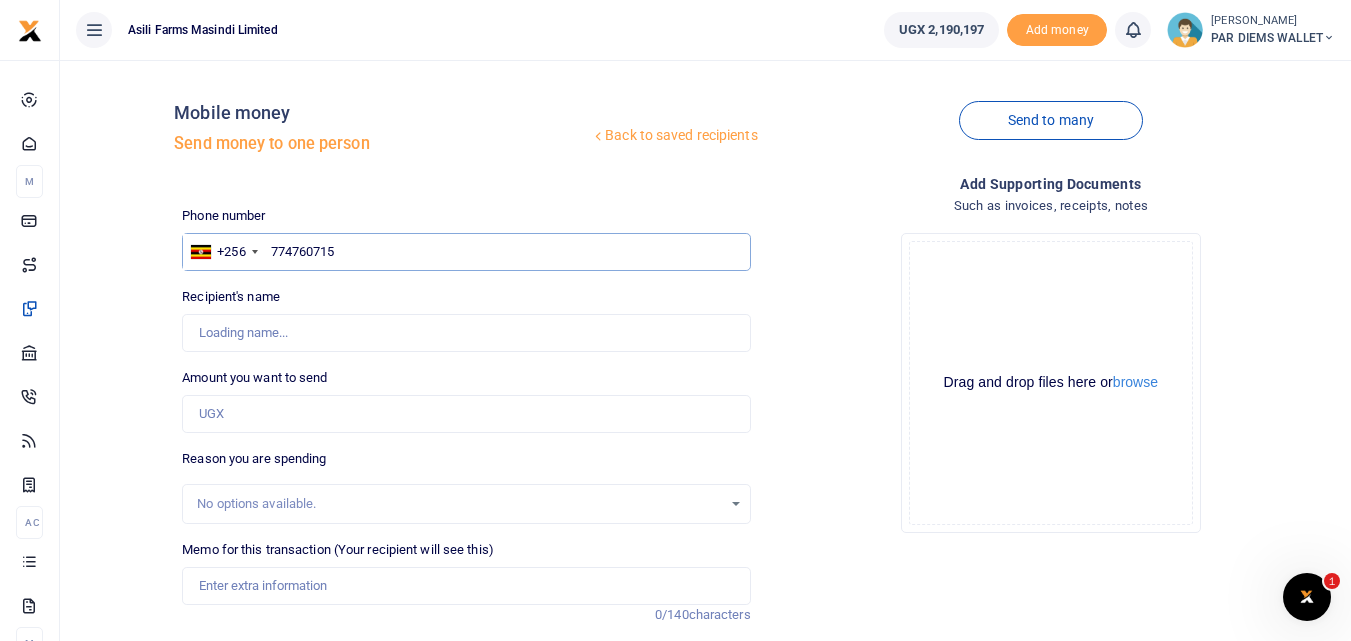 type on "Abdul Ganafa" 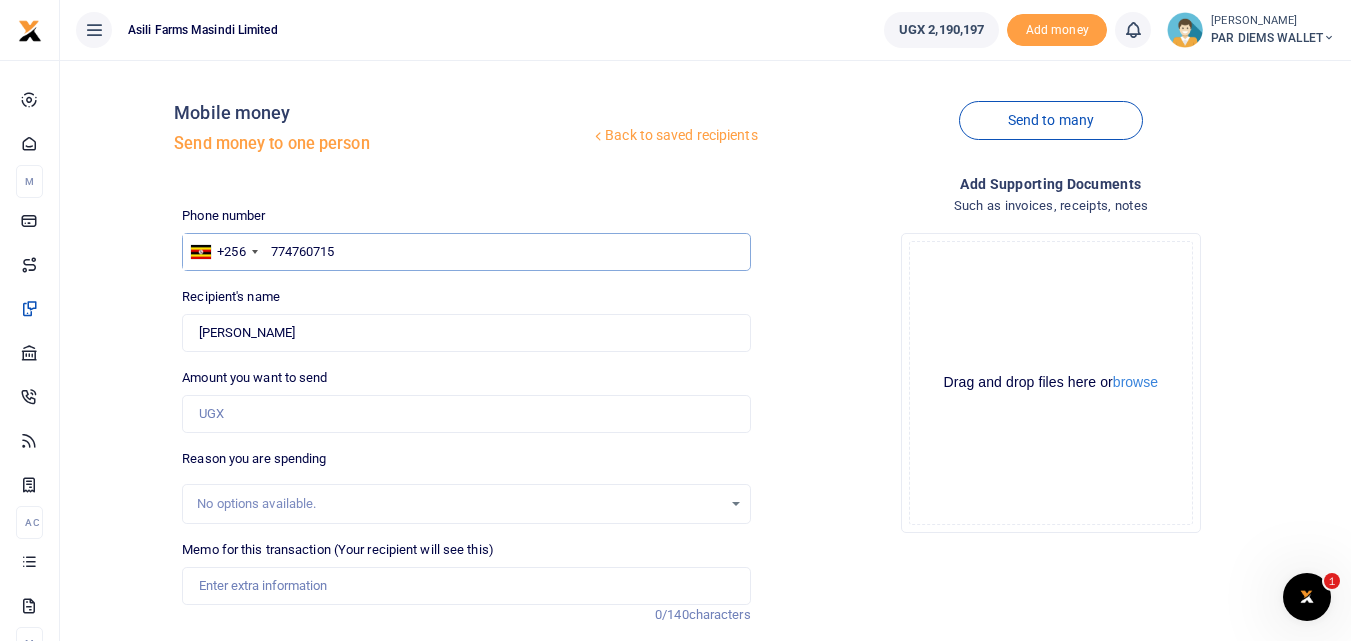 type on "774760715" 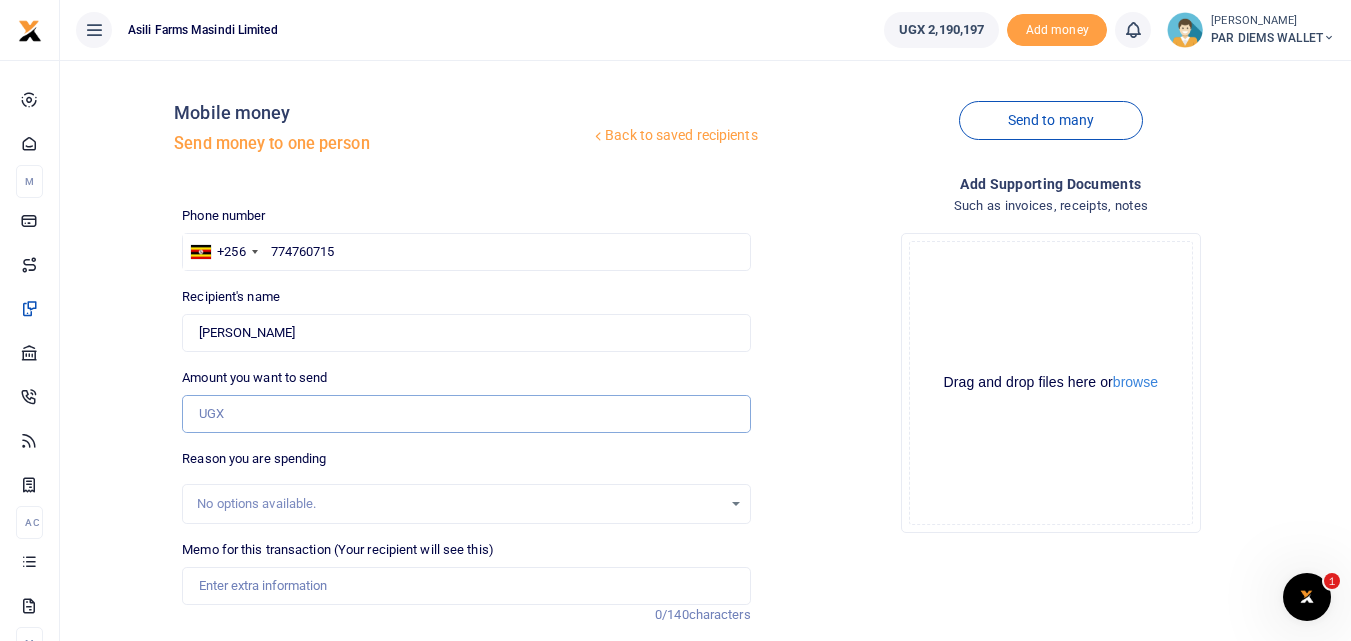 click on "Amount you want to send" at bounding box center [466, 414] 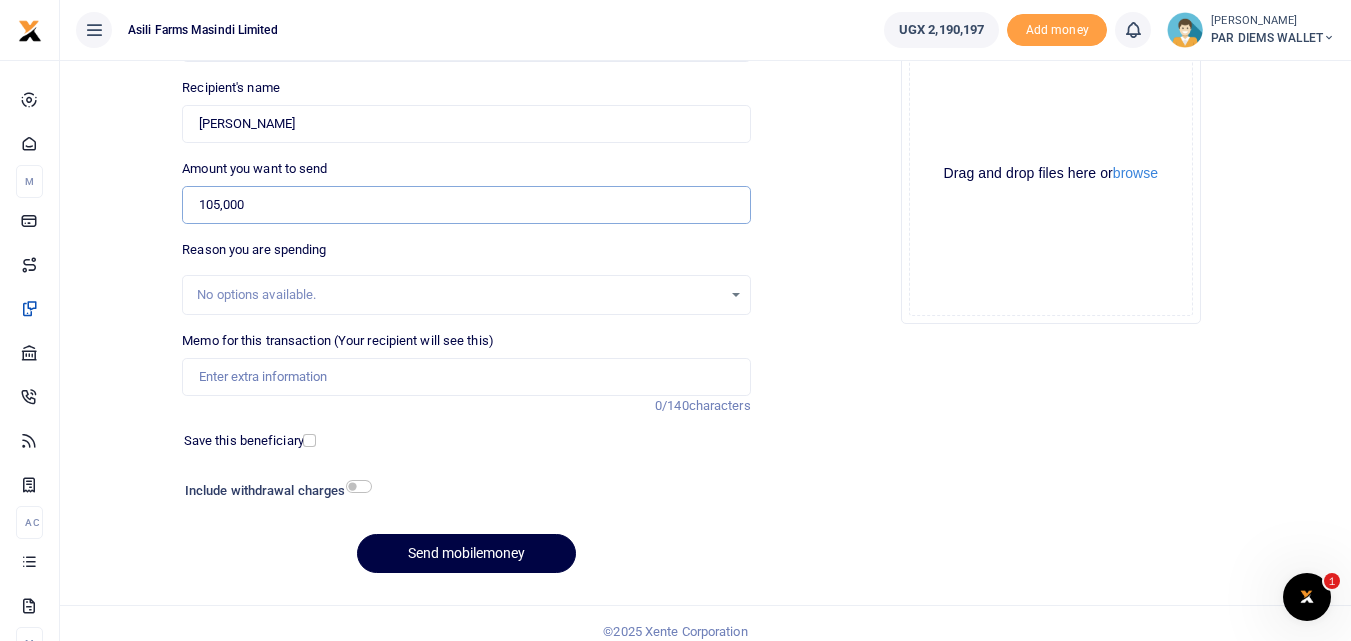 scroll, scrollTop: 225, scrollLeft: 0, axis: vertical 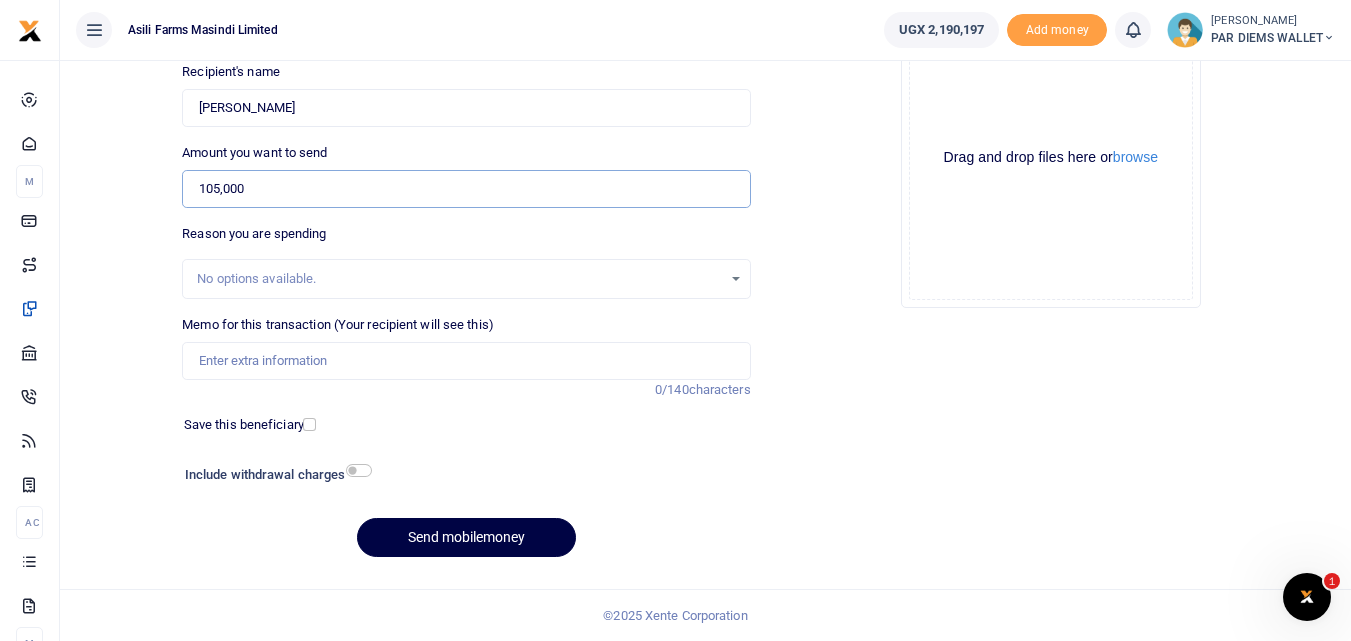 type on "105,000" 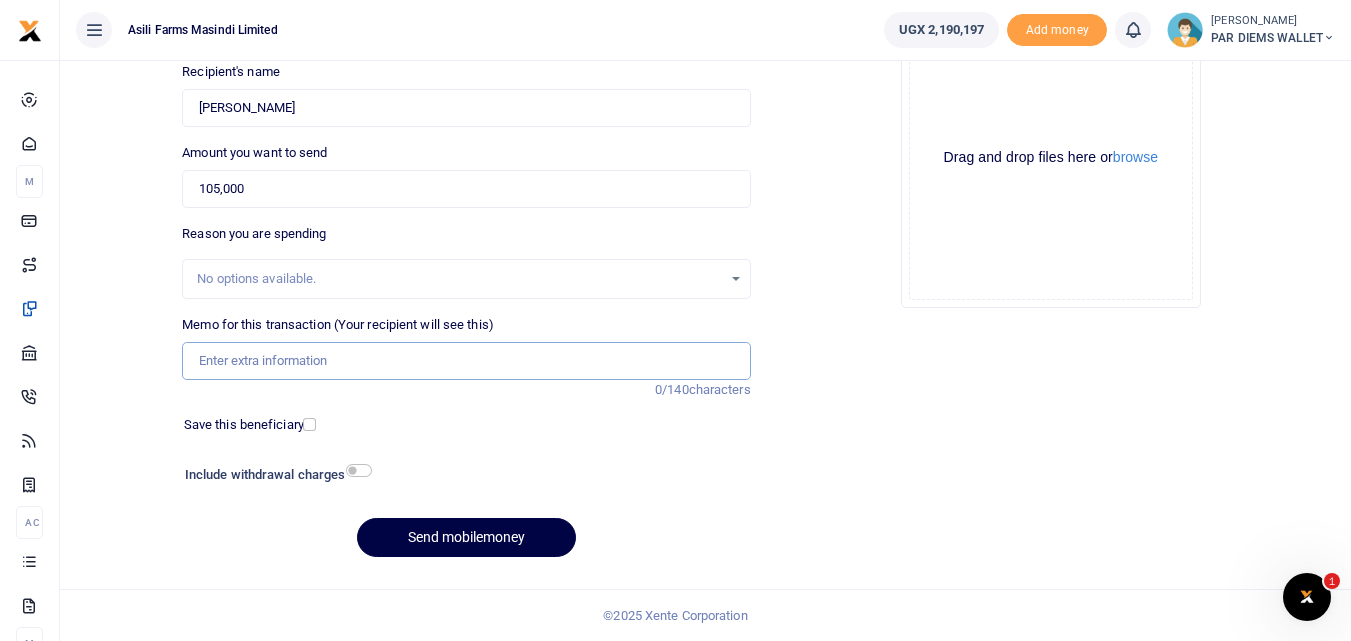click on "Memo for this transaction (Your recipient will see this)" at bounding box center [466, 361] 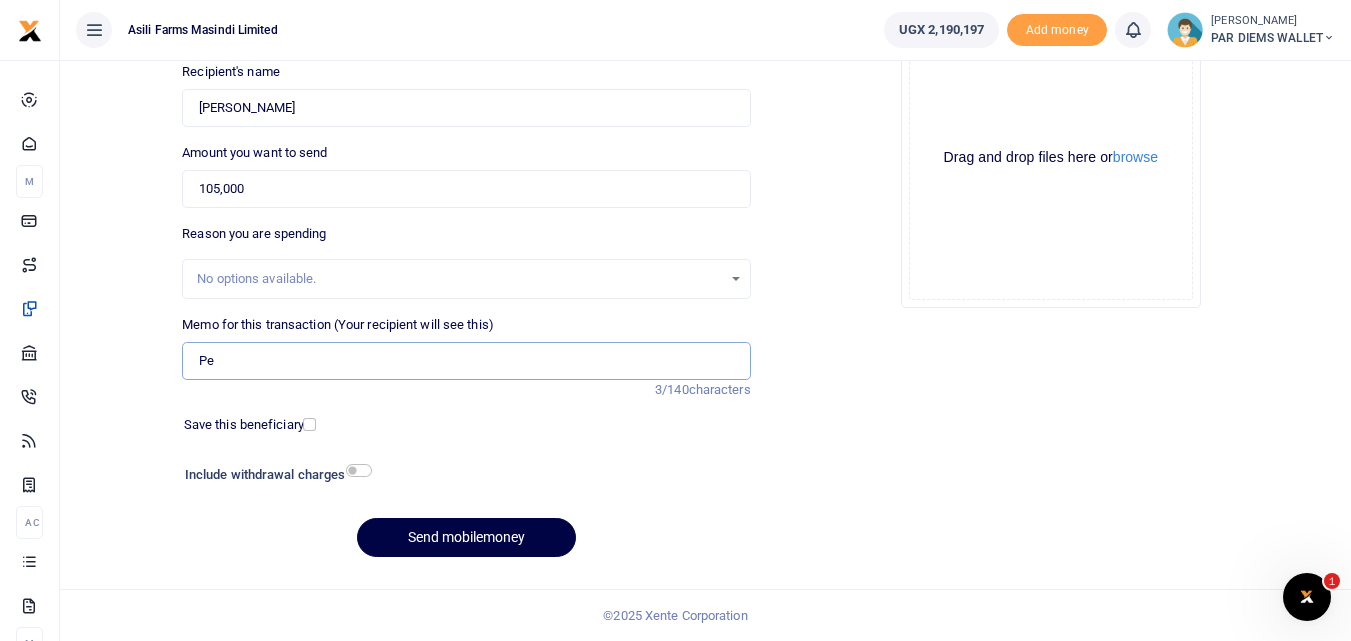 type on "P" 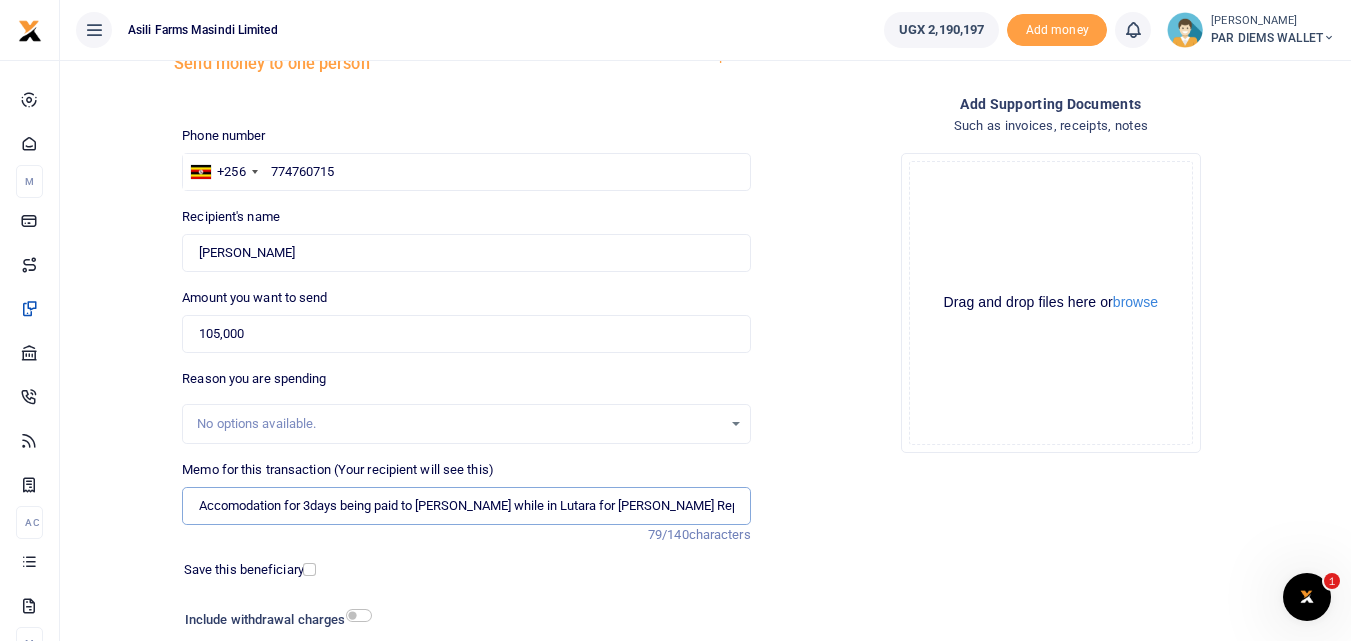 scroll, scrollTop: 77, scrollLeft: 0, axis: vertical 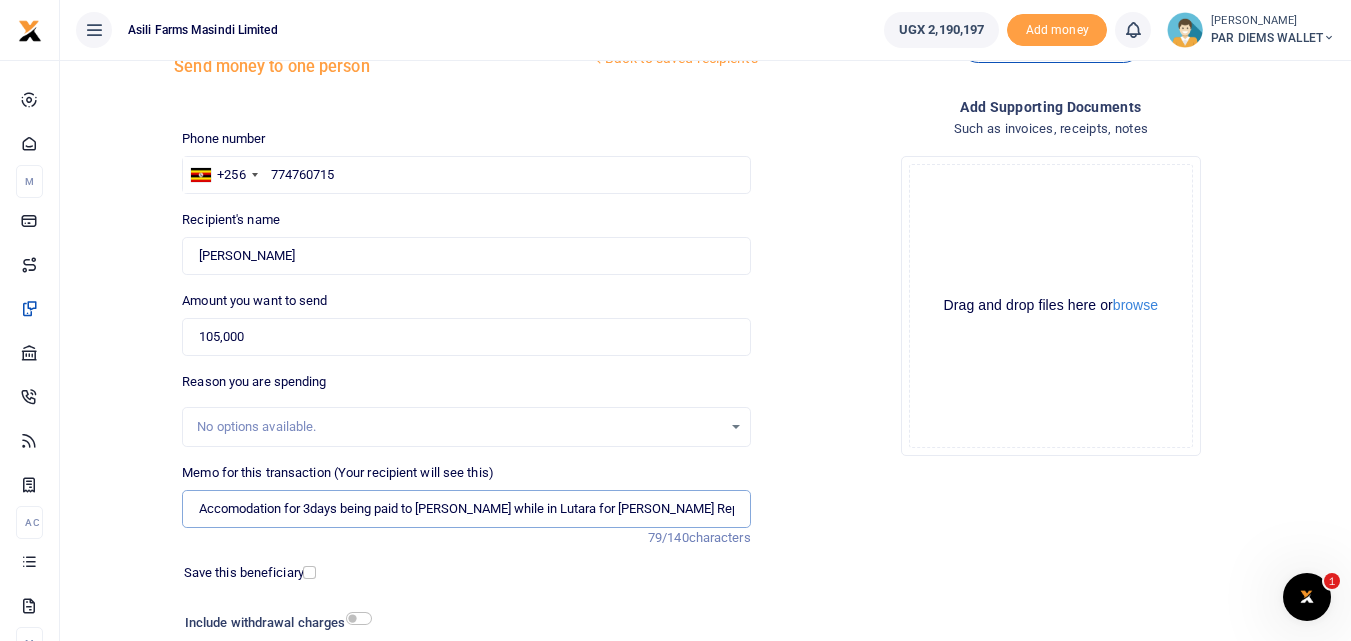 paste on "v" 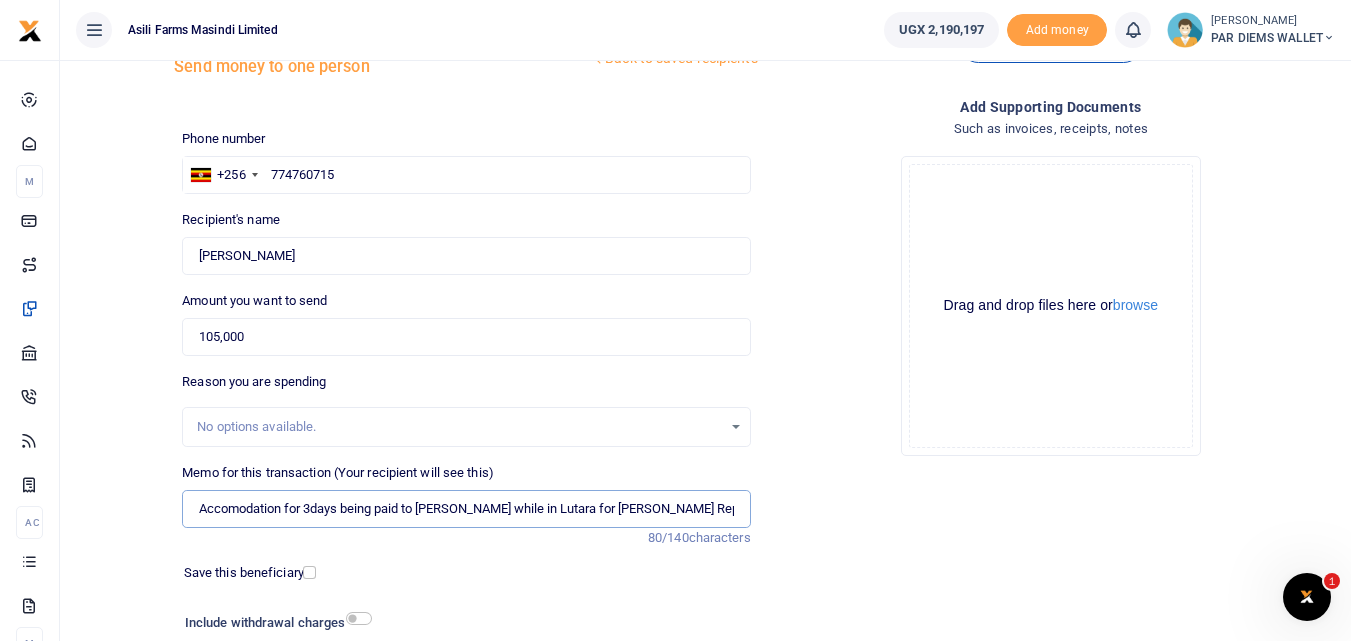 paste 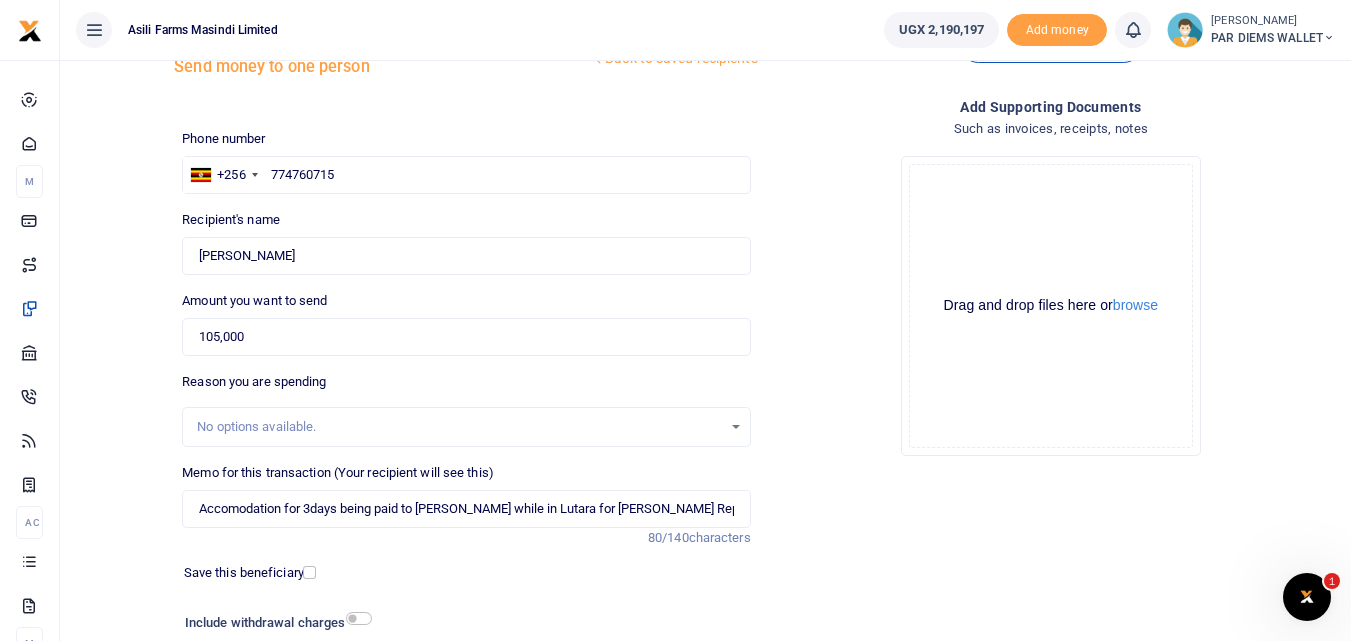 click on "Drag and drop files here or  browse Powered by  Uppy" 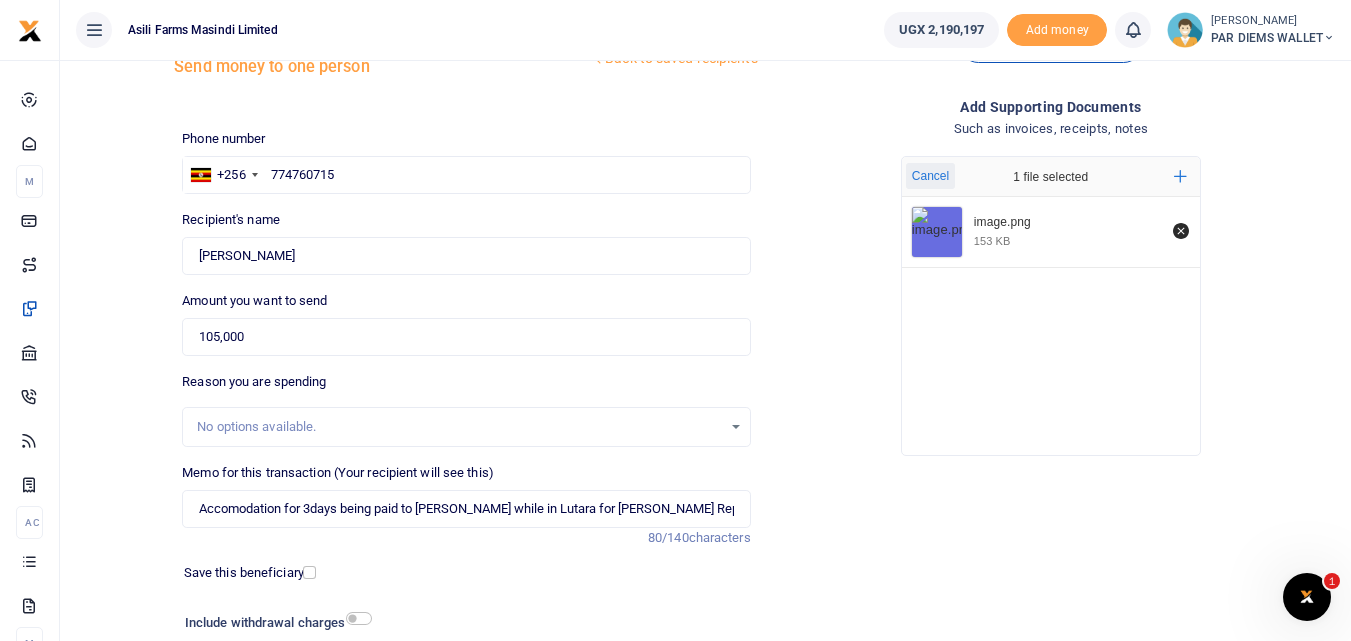 scroll, scrollTop: 225, scrollLeft: 0, axis: vertical 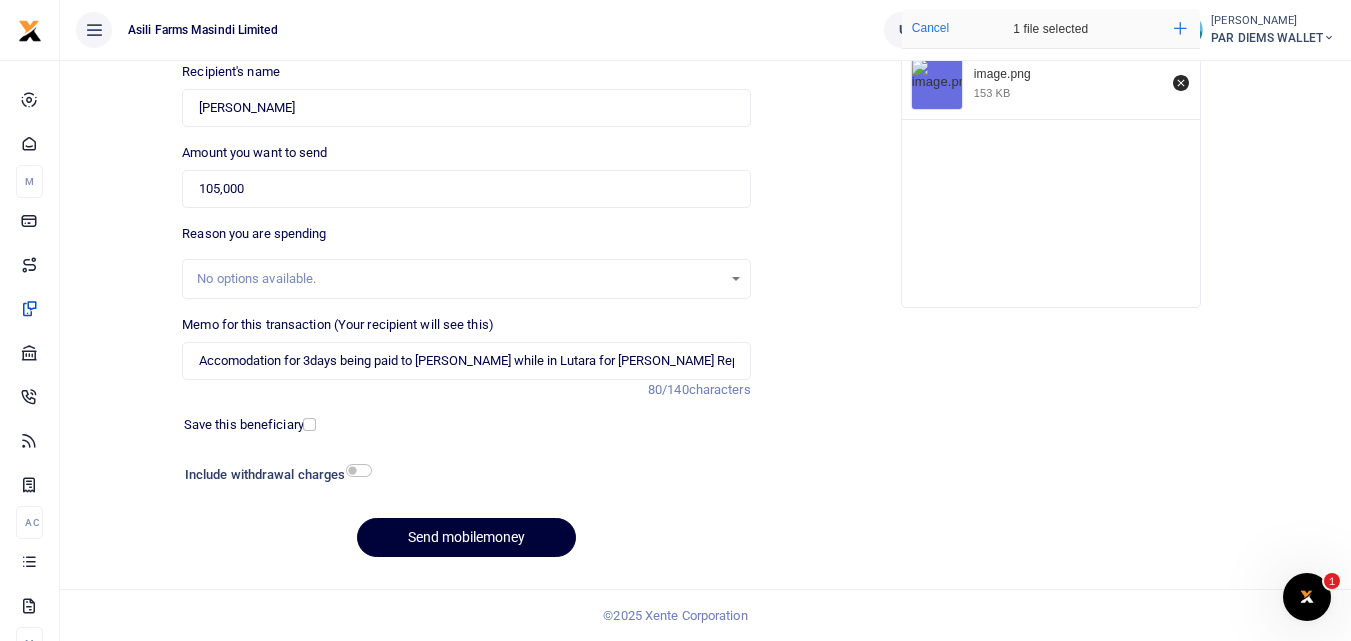 click on "Send mobilemoney" at bounding box center (466, 537) 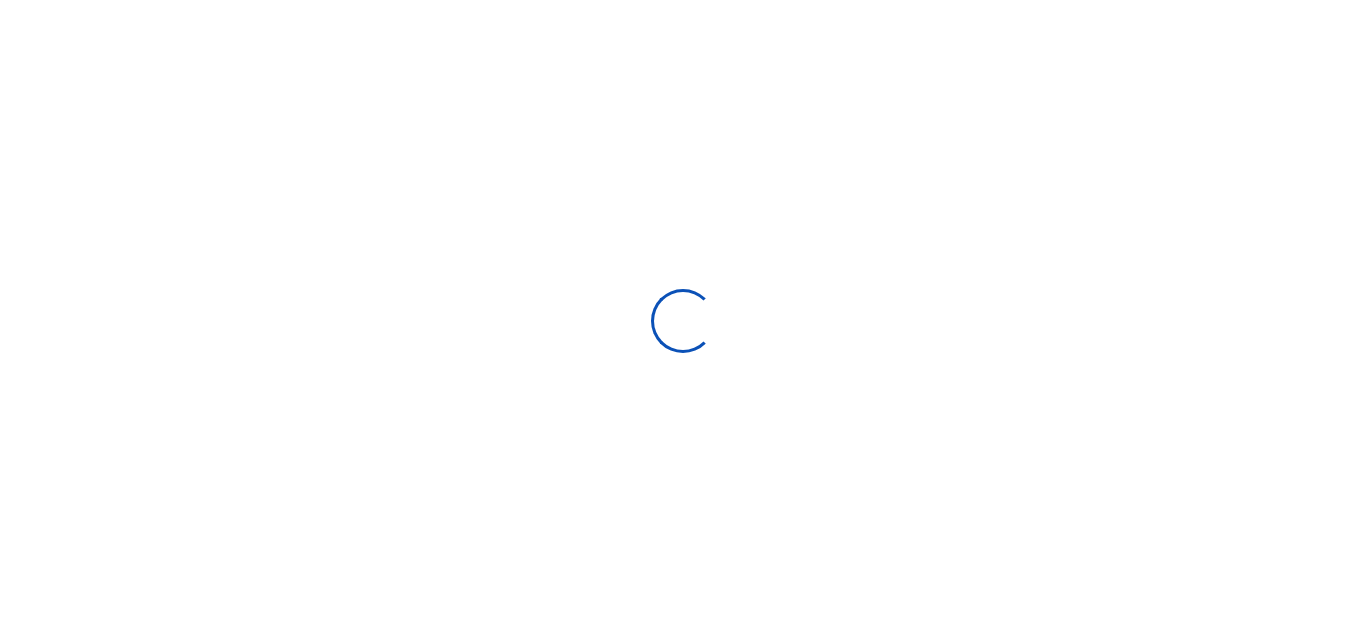 select 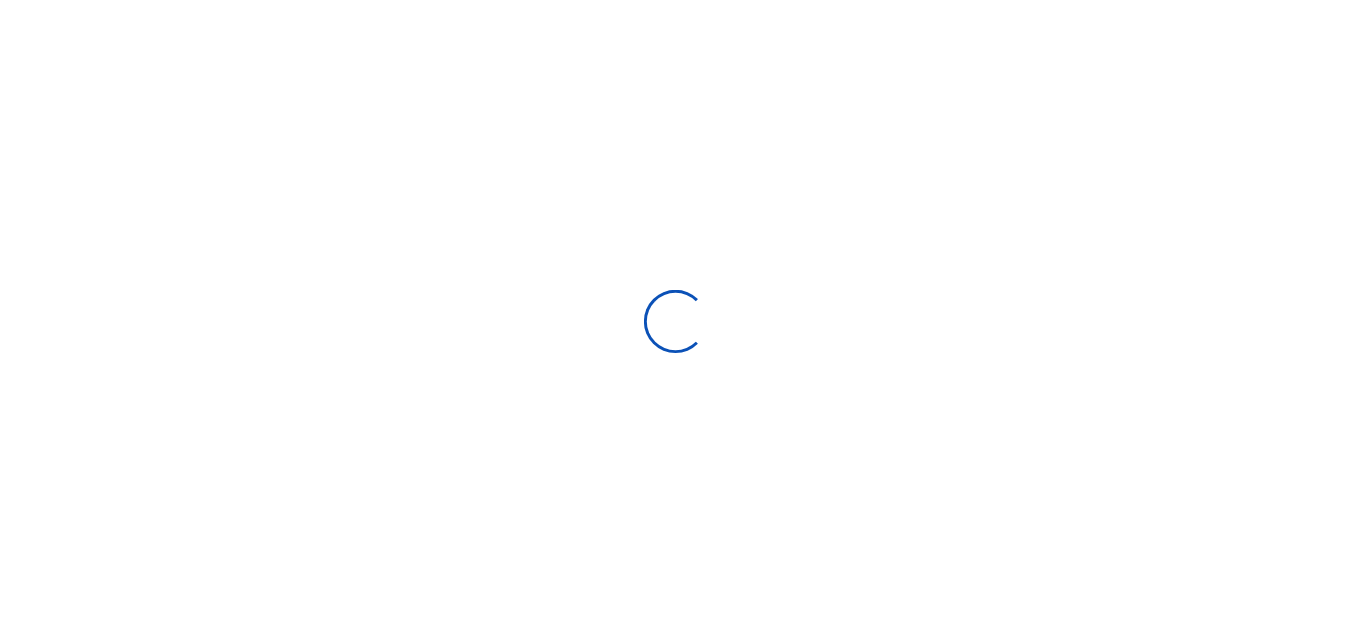 scroll, scrollTop: 225, scrollLeft: 0, axis: vertical 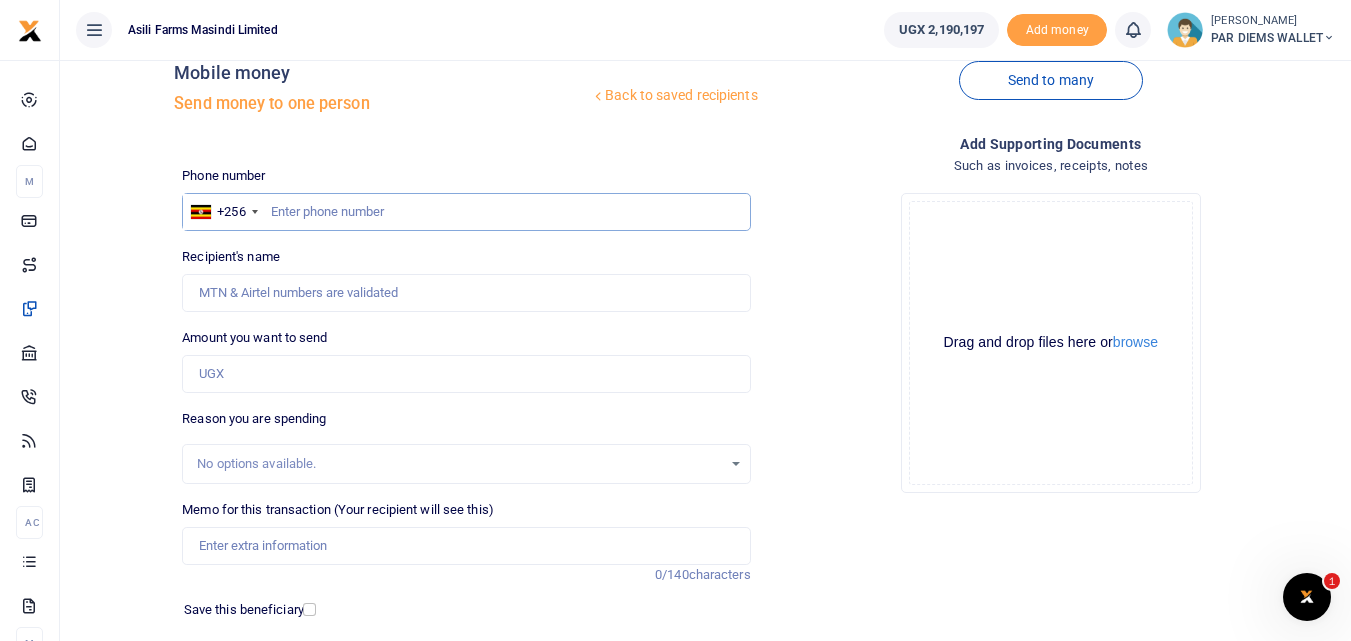 click at bounding box center [466, 212] 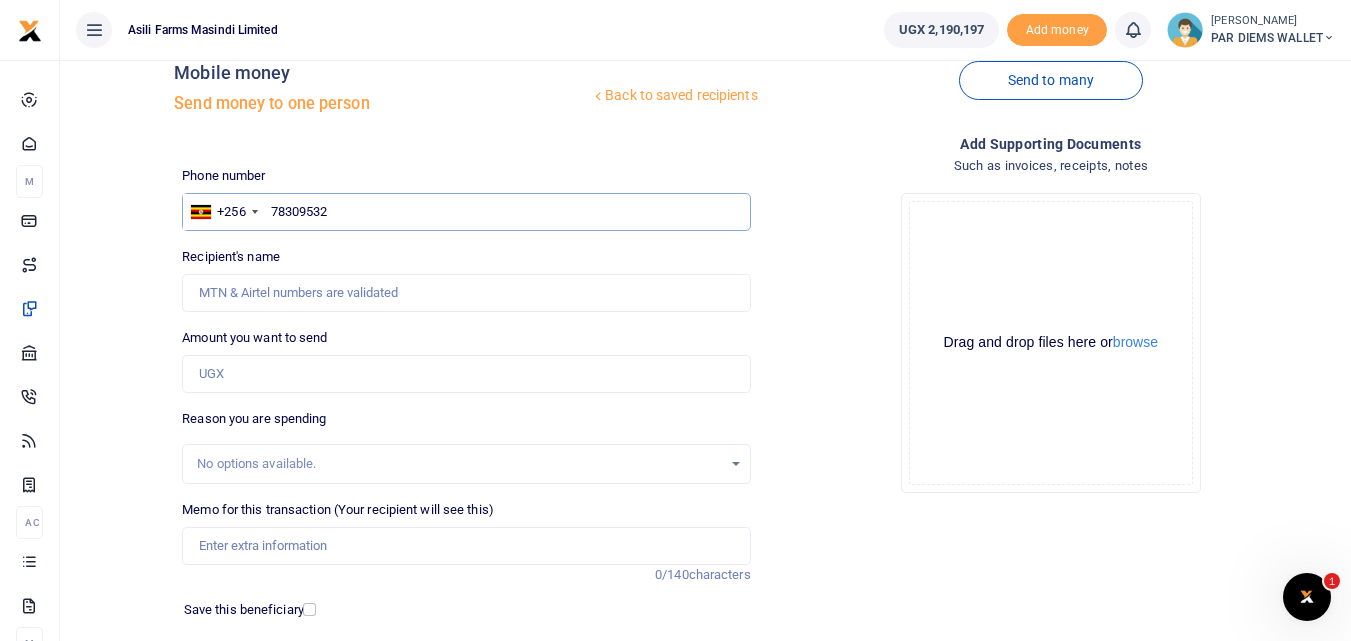 type on "783095325" 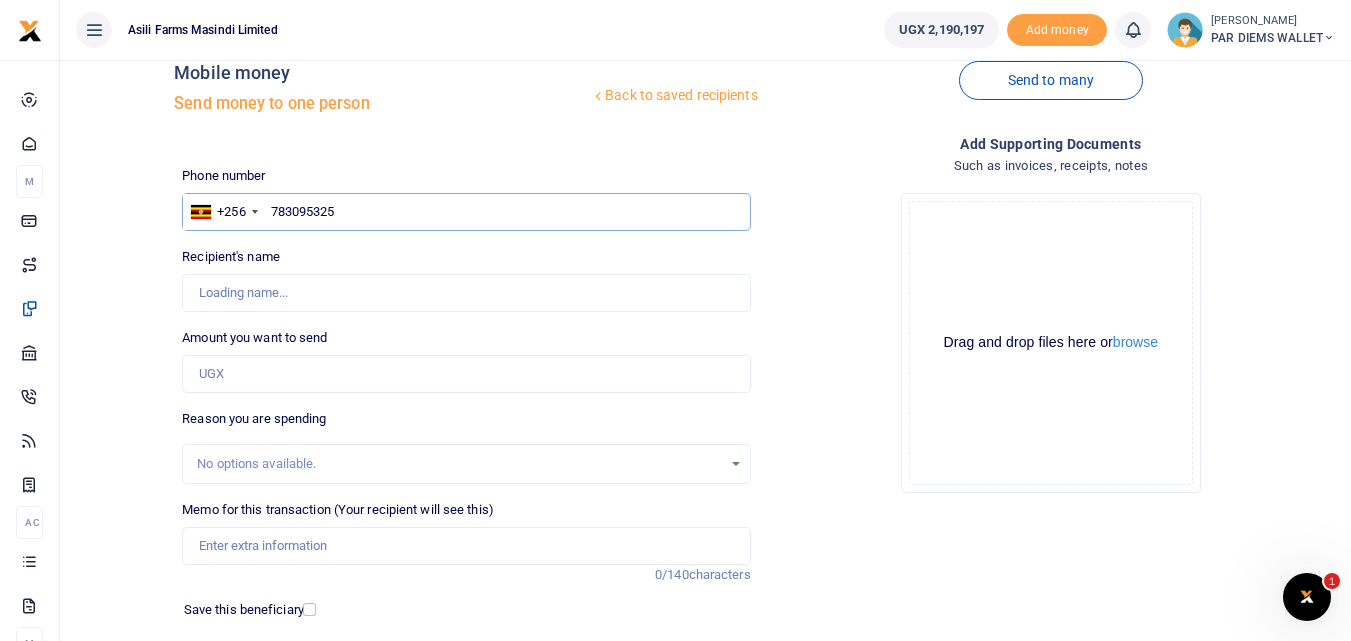 type on "Leonard Ochan" 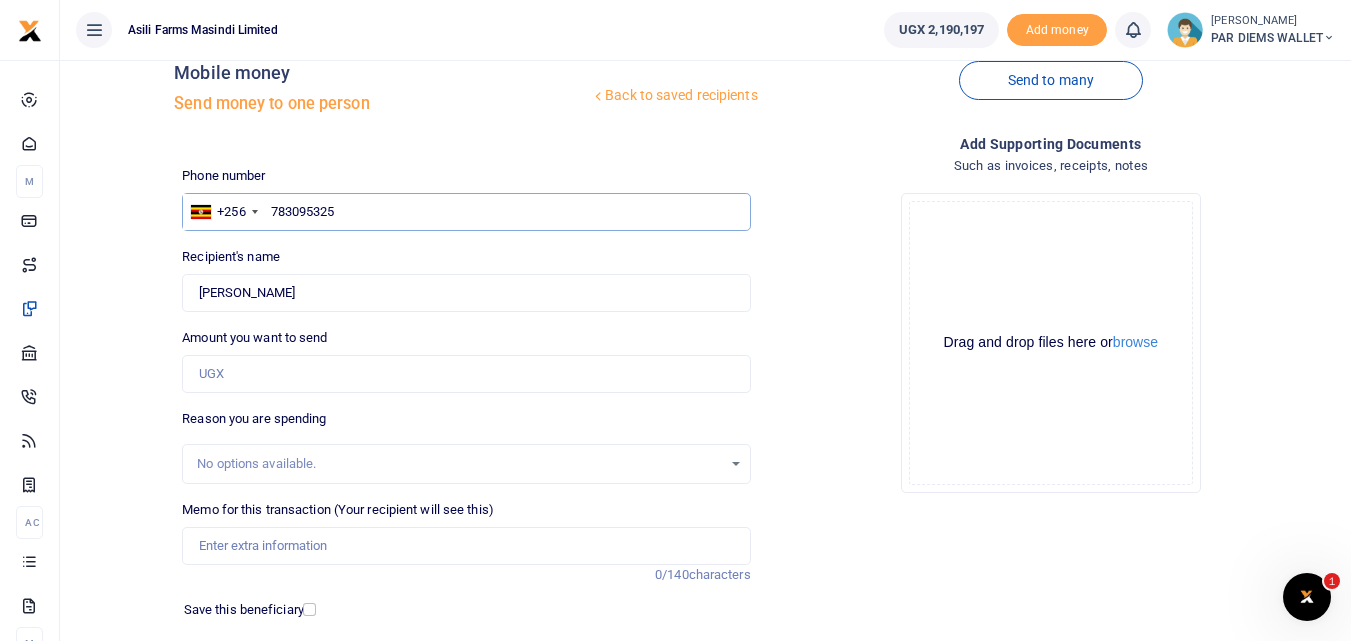 type on "783095325" 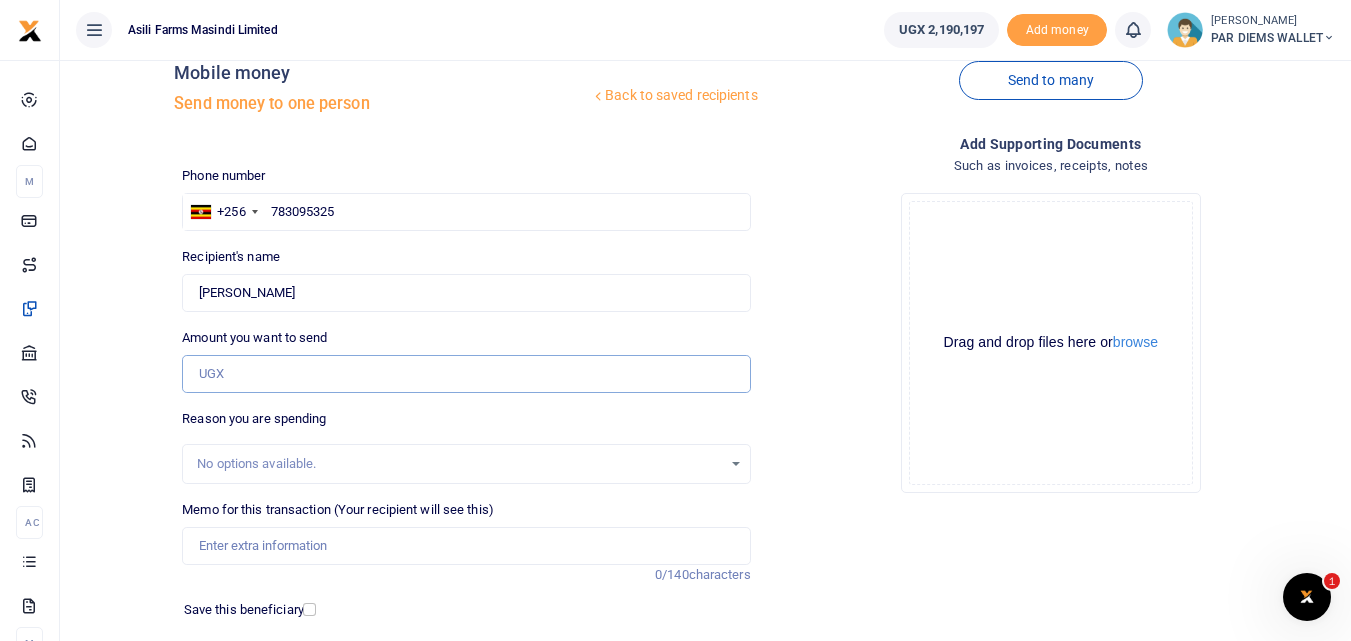 click on "Amount you want to send" at bounding box center (466, 374) 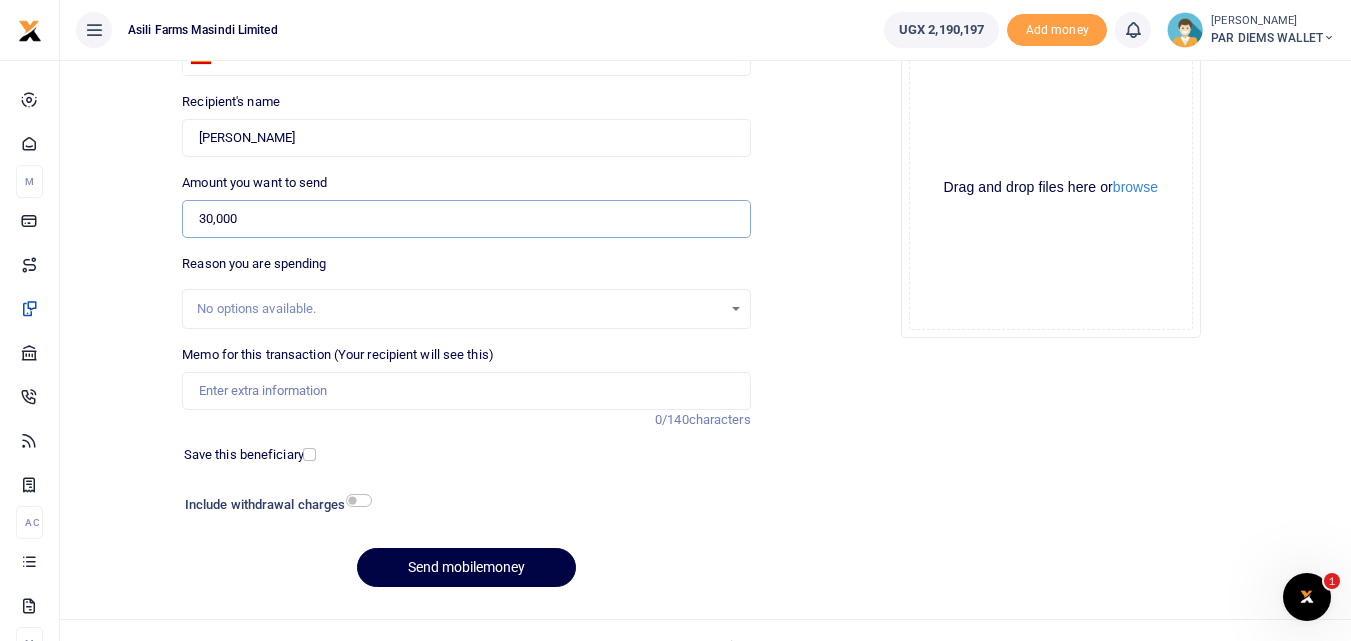scroll, scrollTop: 212, scrollLeft: 0, axis: vertical 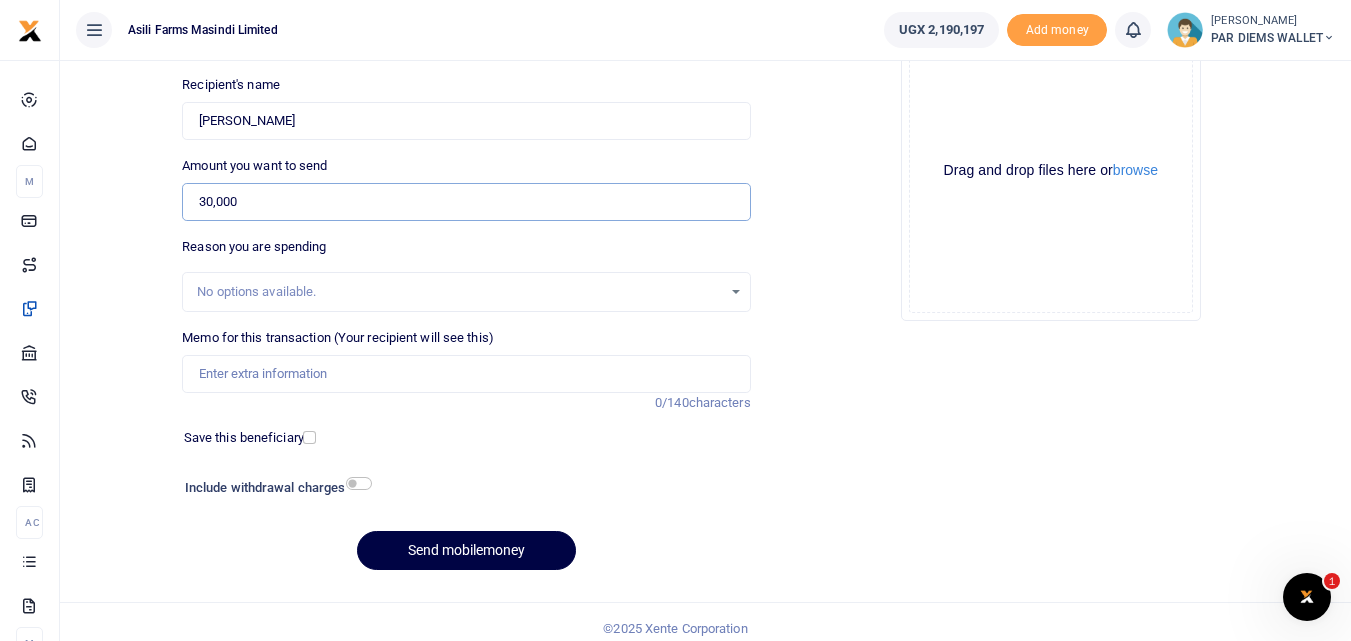 type on "30,000" 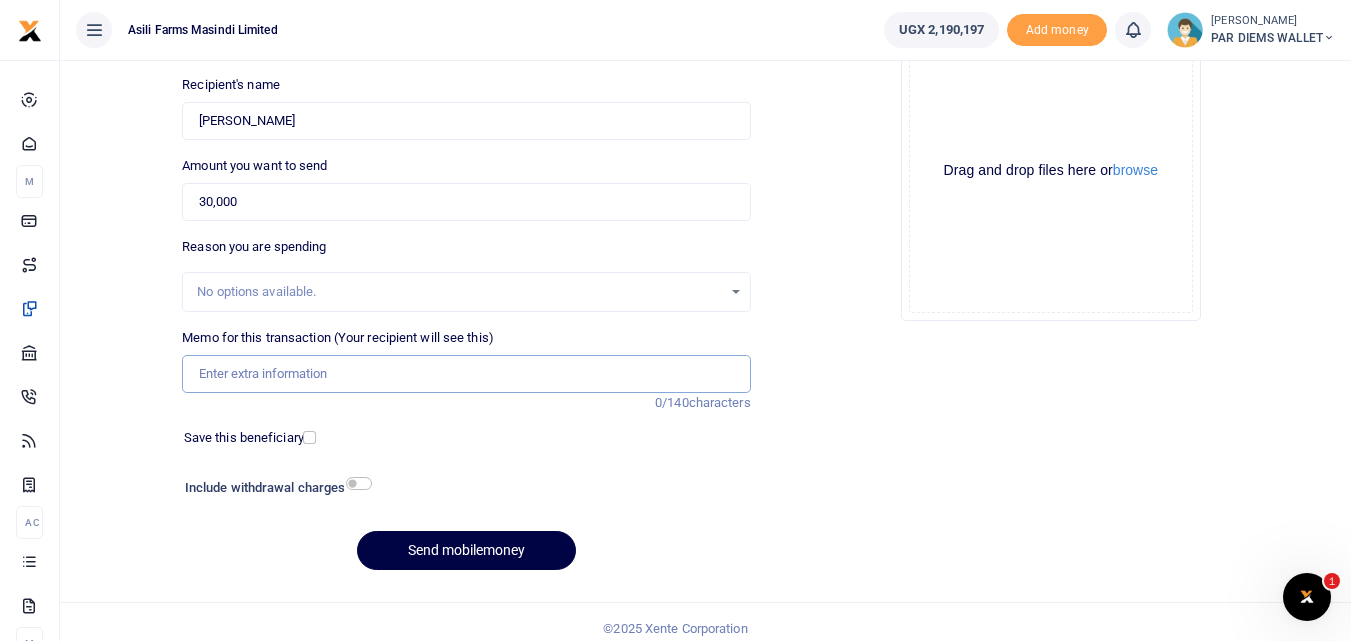 click on "Memo for this transaction (Your recipient will see this)" at bounding box center (466, 374) 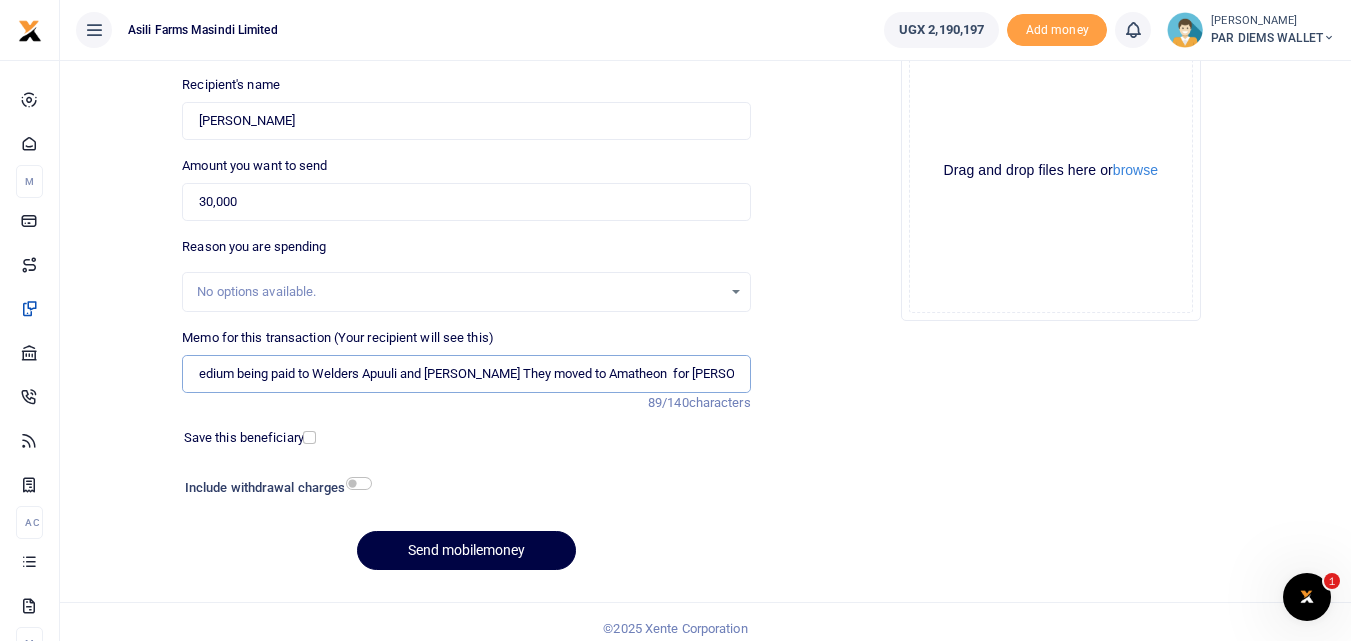 scroll, scrollTop: 0, scrollLeft: 11, axis: horizontal 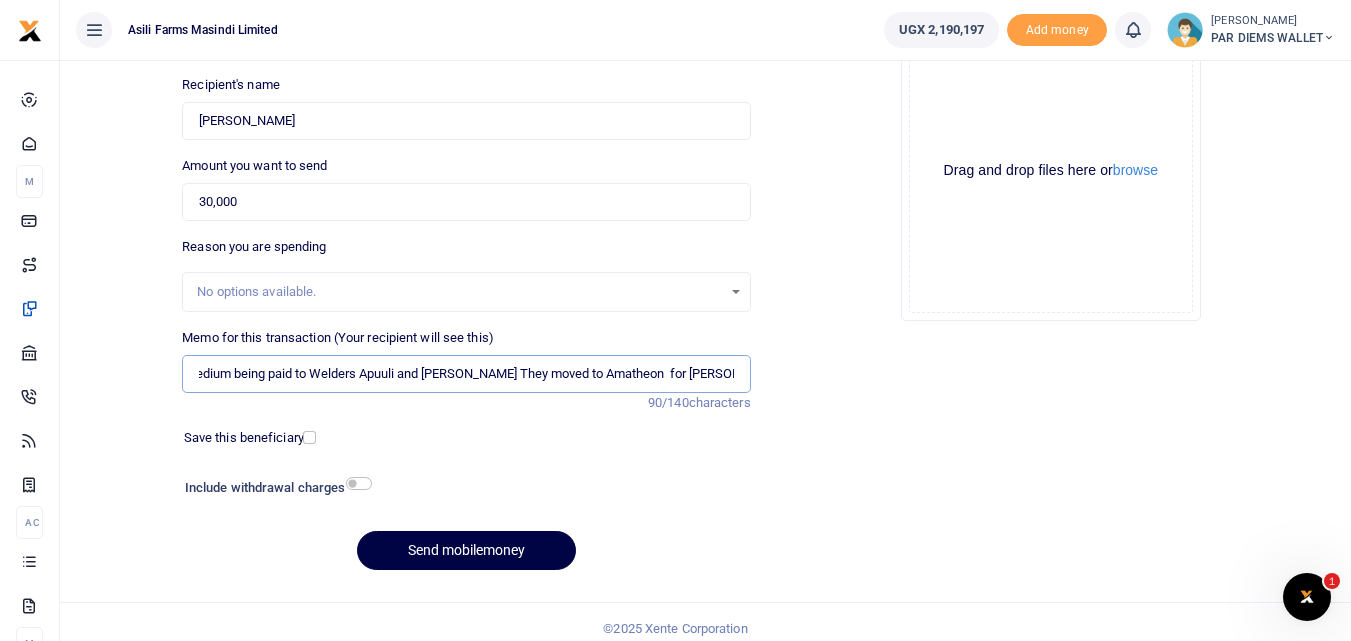 type on "Pedium being paid to Welders Apuuli and Okello They moved to Amatheon  for Hopper Repairs" 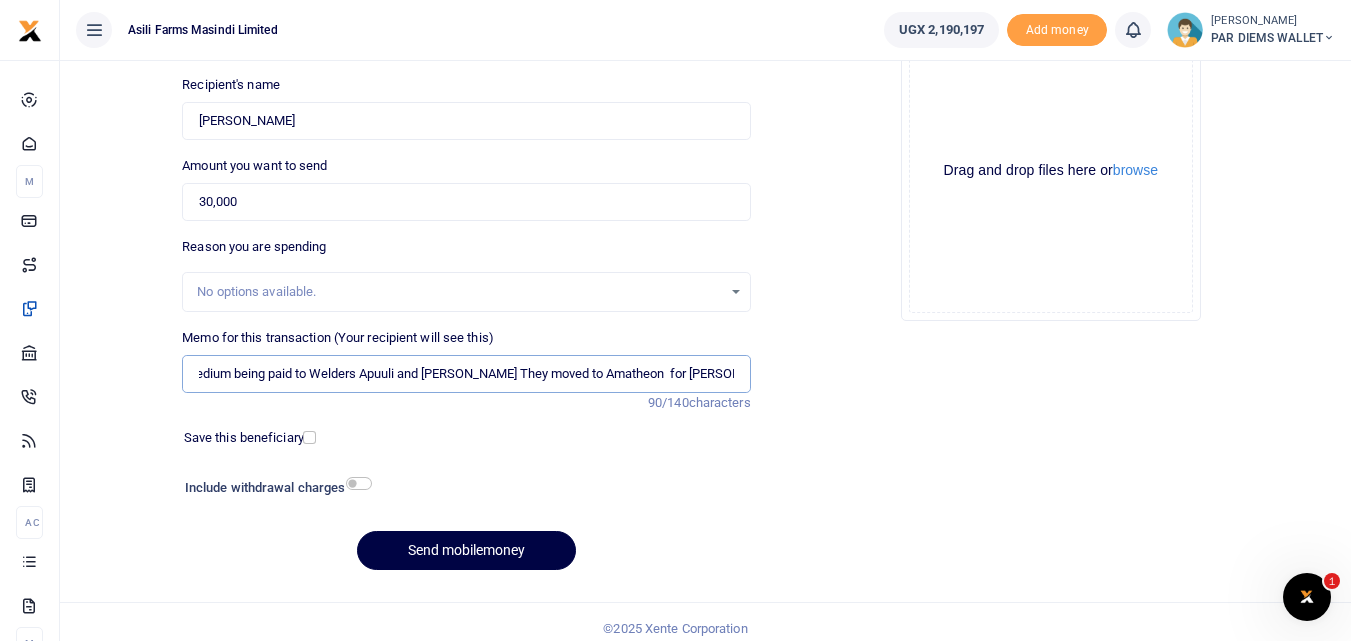 scroll, scrollTop: 0, scrollLeft: 0, axis: both 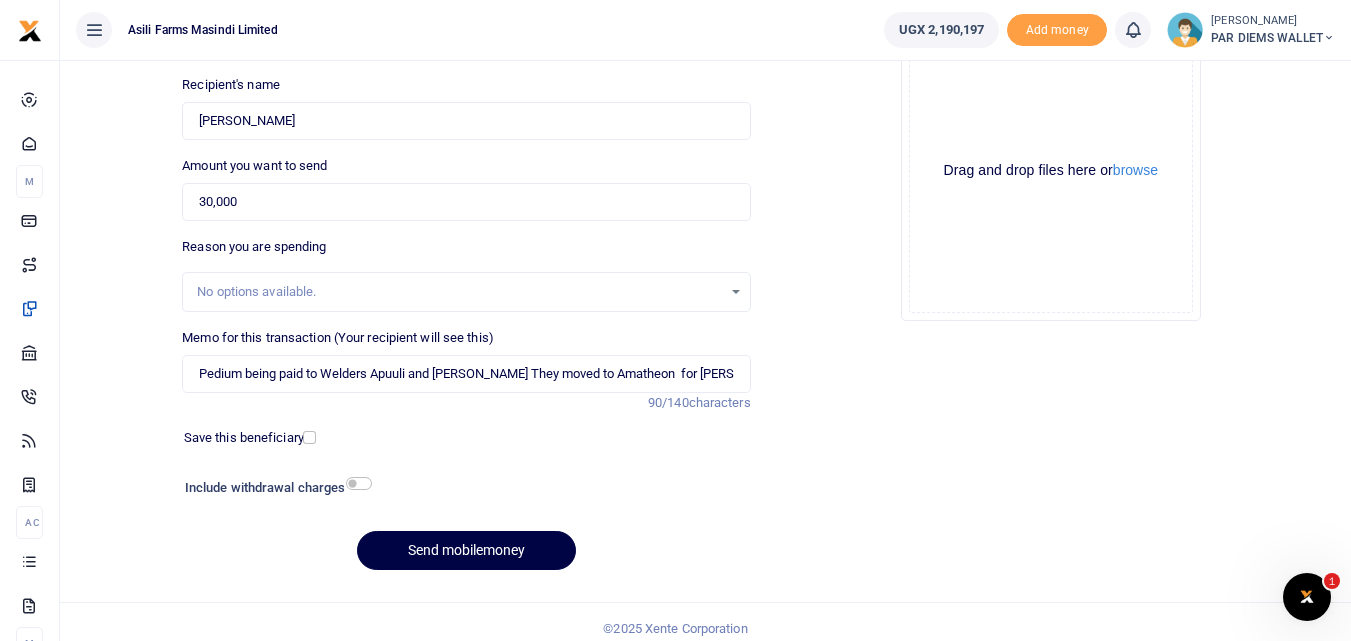 click on "Drag and drop files here or  browse Powered by  Uppy" 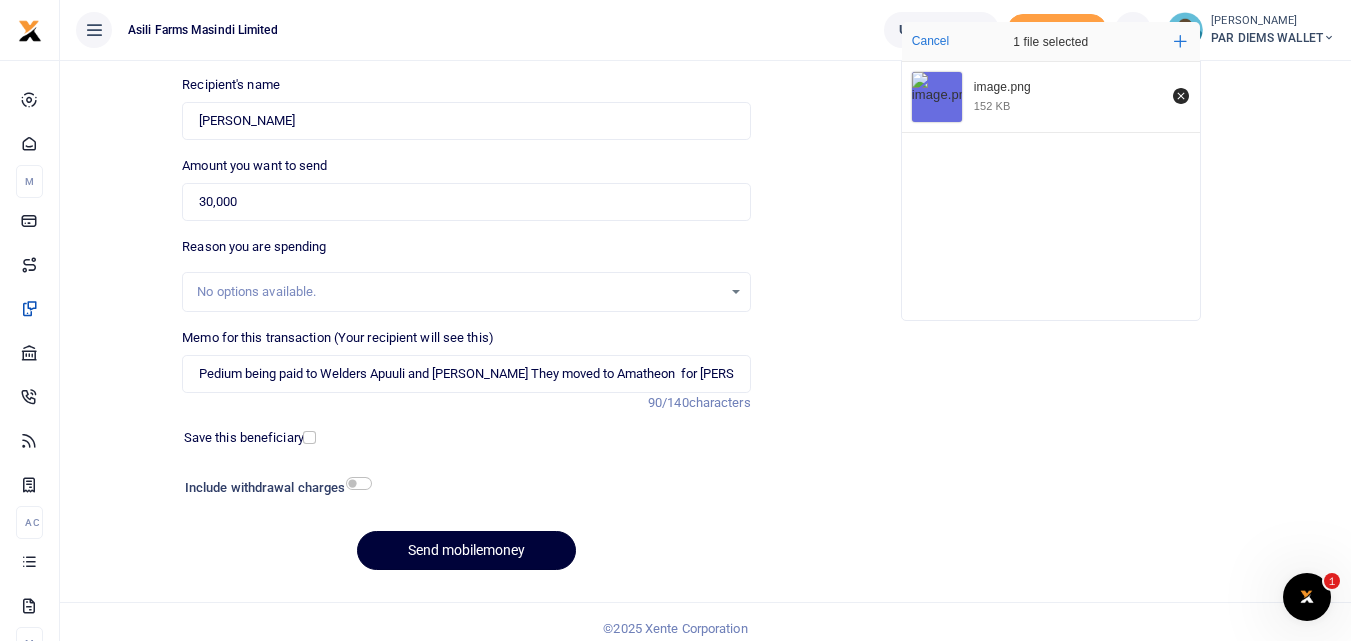 click on "Send mobilemoney" at bounding box center (466, 550) 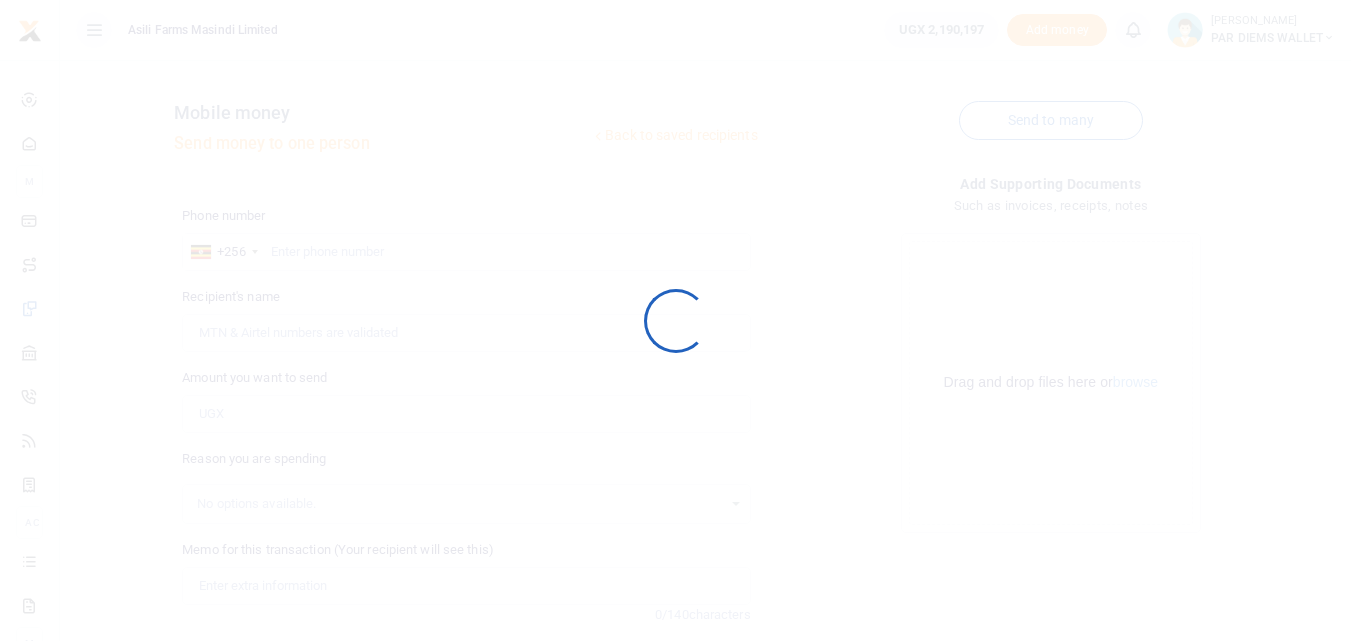 scroll, scrollTop: 210, scrollLeft: 0, axis: vertical 